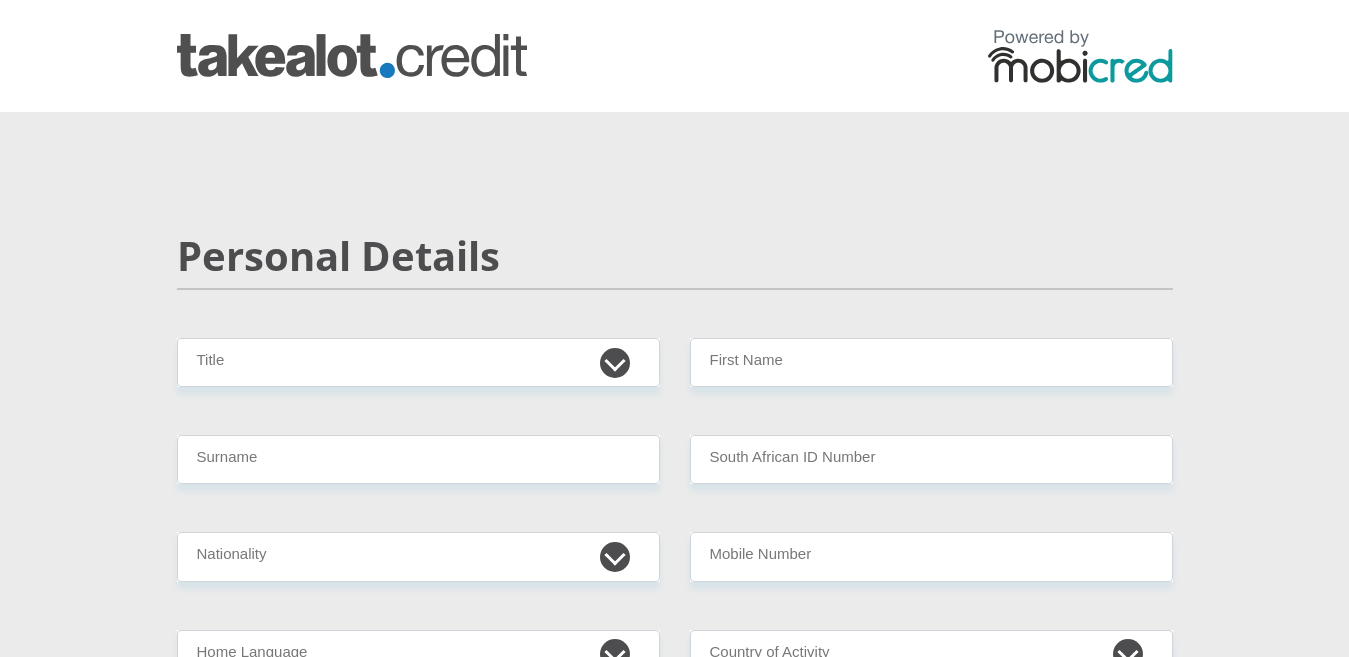 scroll, scrollTop: 0, scrollLeft: 0, axis: both 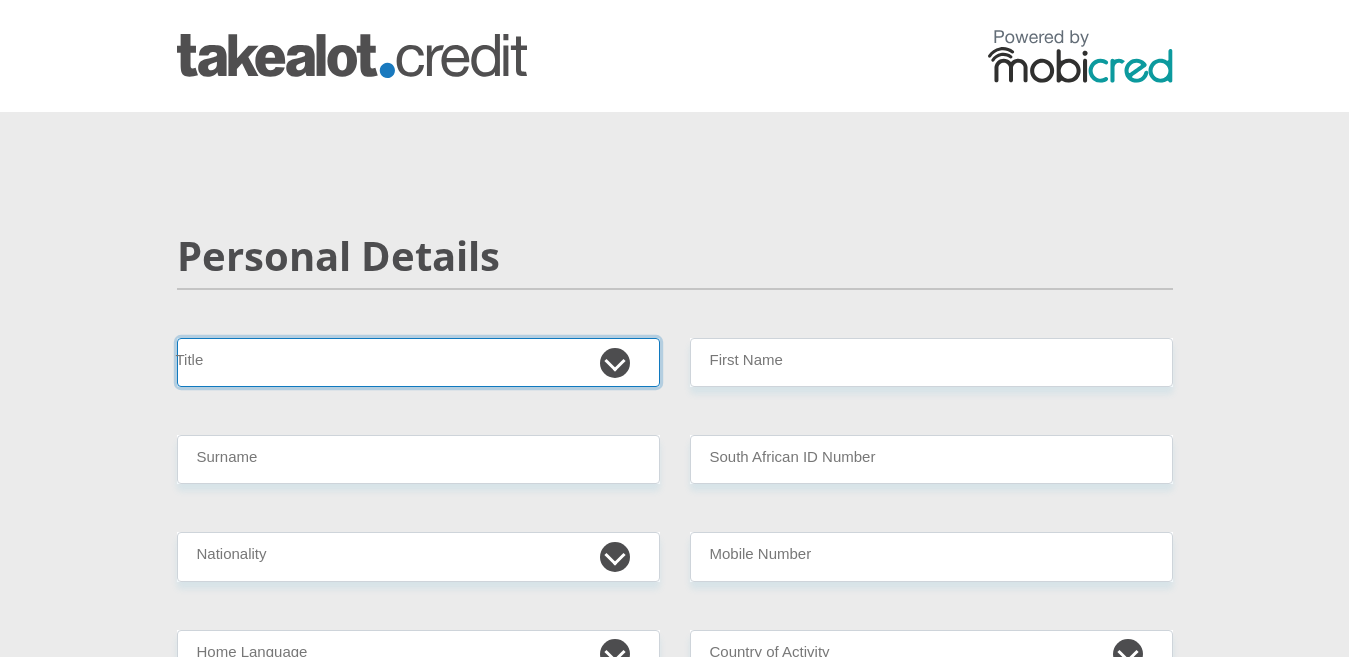 click on "Mr
Ms
Mrs
Dr
Other" at bounding box center [418, 362] 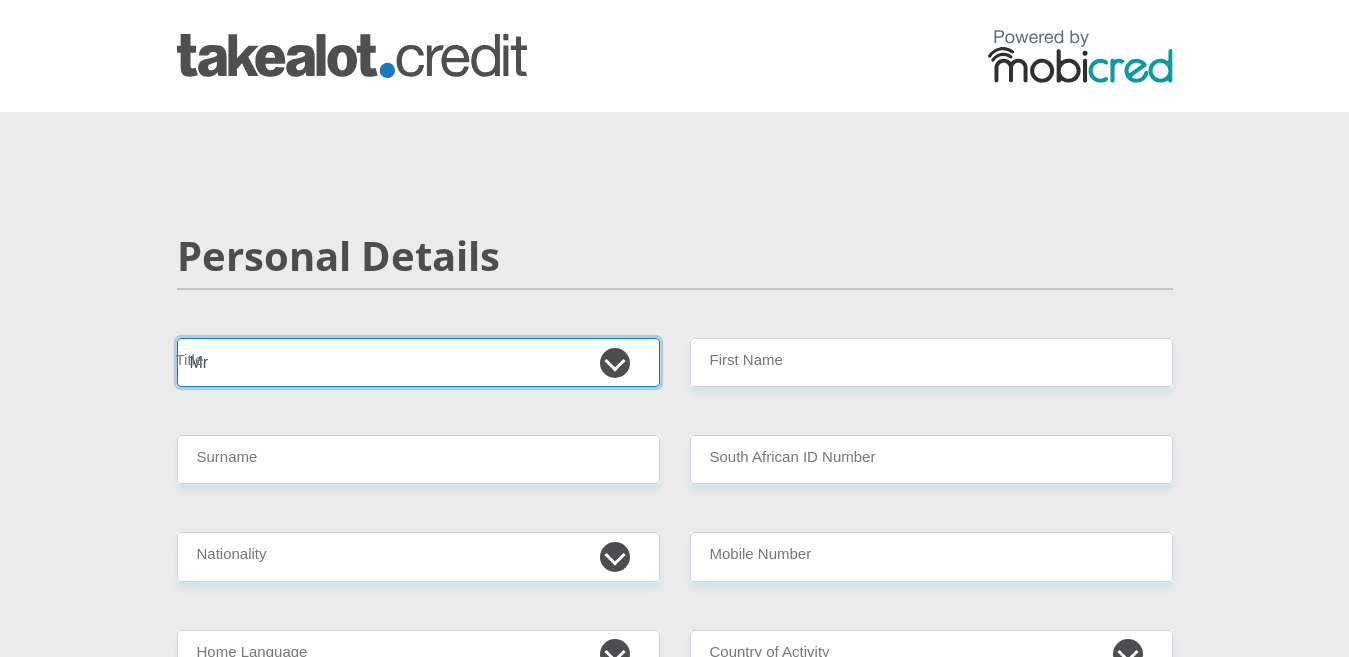 click on "Mr
Ms
Mrs
Dr
Other" at bounding box center (418, 362) 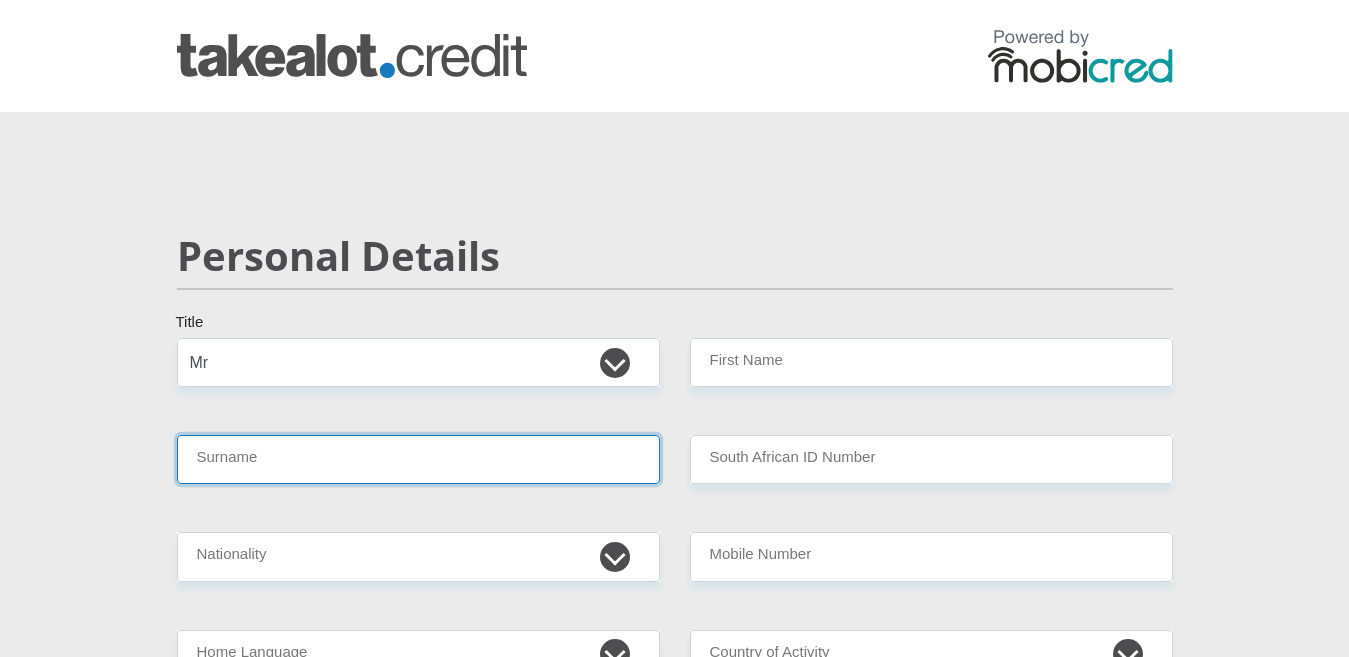 click on "Surname" at bounding box center (418, 459) 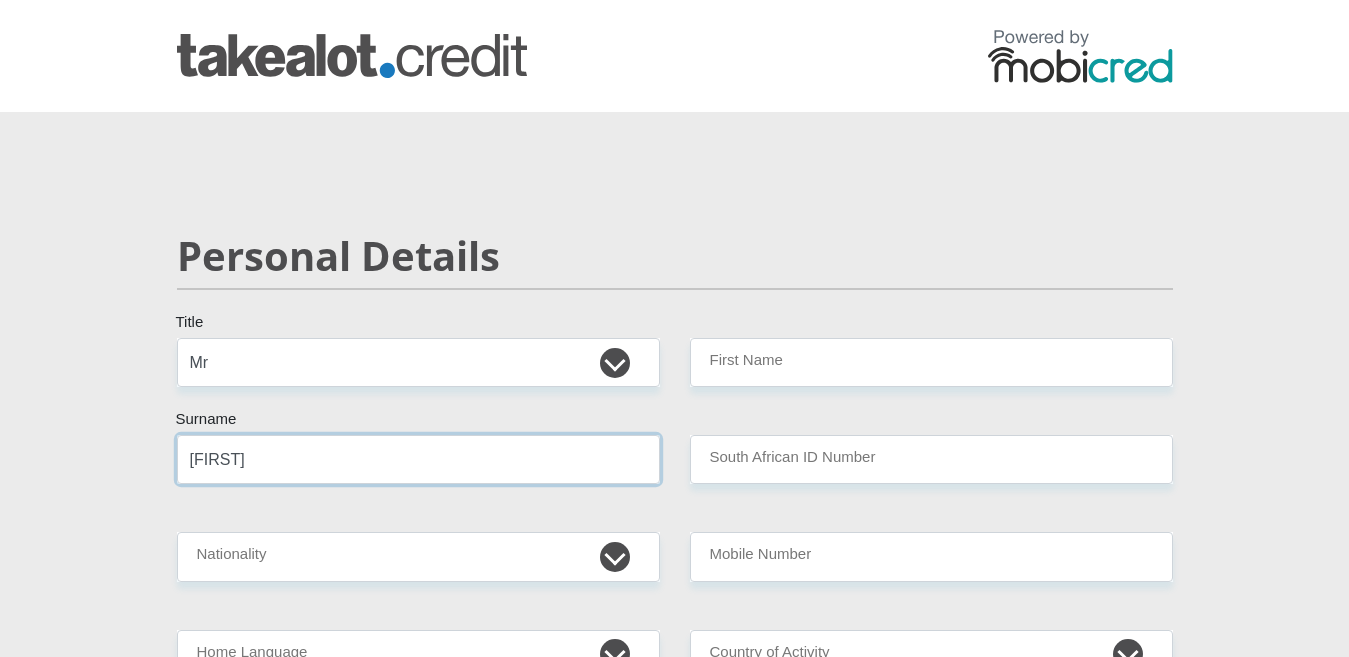type on "[FIRST]" 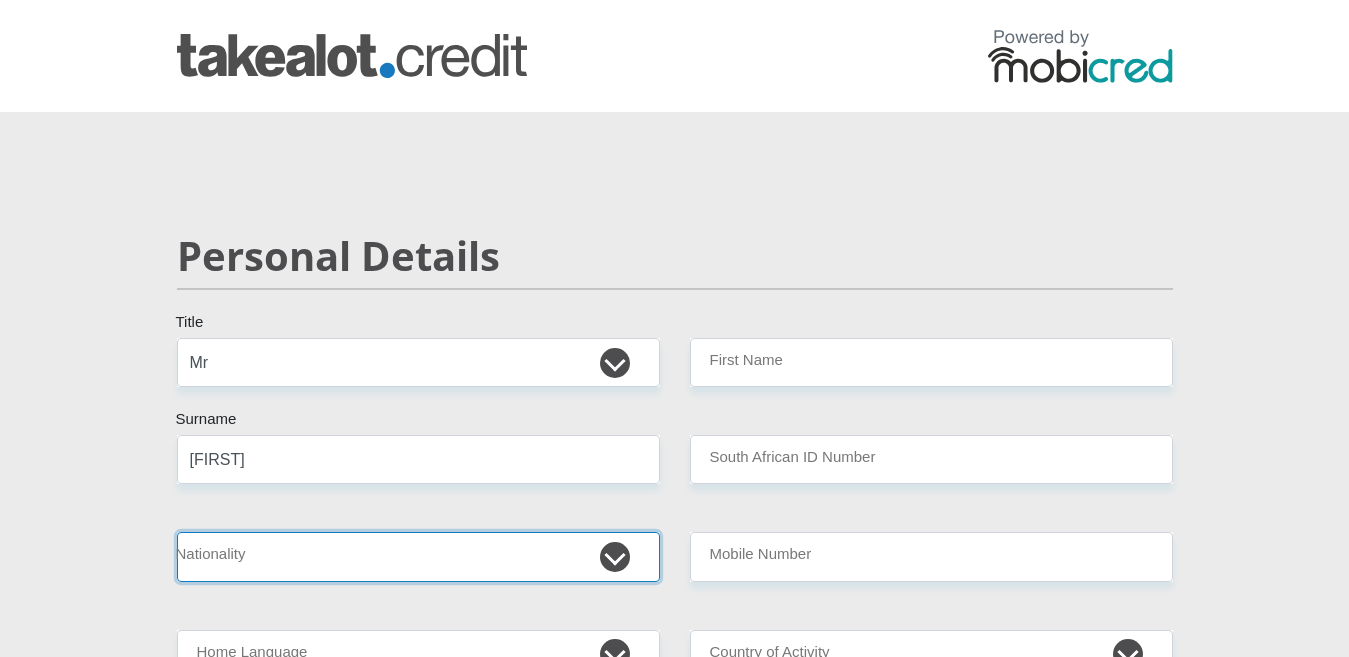 click on "South Africa
Afghanistan
Aland Islands
Albania
Algeria
America Samoa
American Virgin Islands
Andorra
Angola
Anguilla
Antarctica
Antigua and Barbuda
Argentina
Armenia
Aruba
Ascension Island
Australia
Austria
Azerbaijan
Bahamas
Bahrain
Bangladesh
Barbados
Chad" at bounding box center [418, 556] 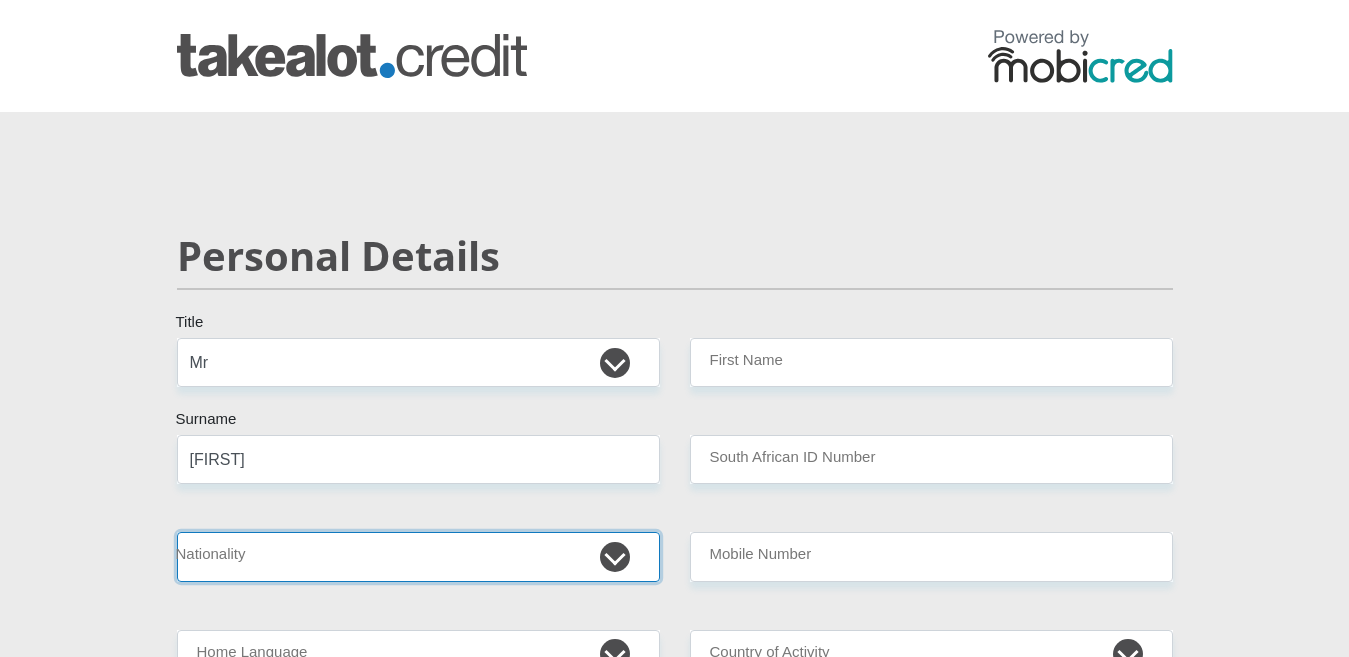 select on "ZAF" 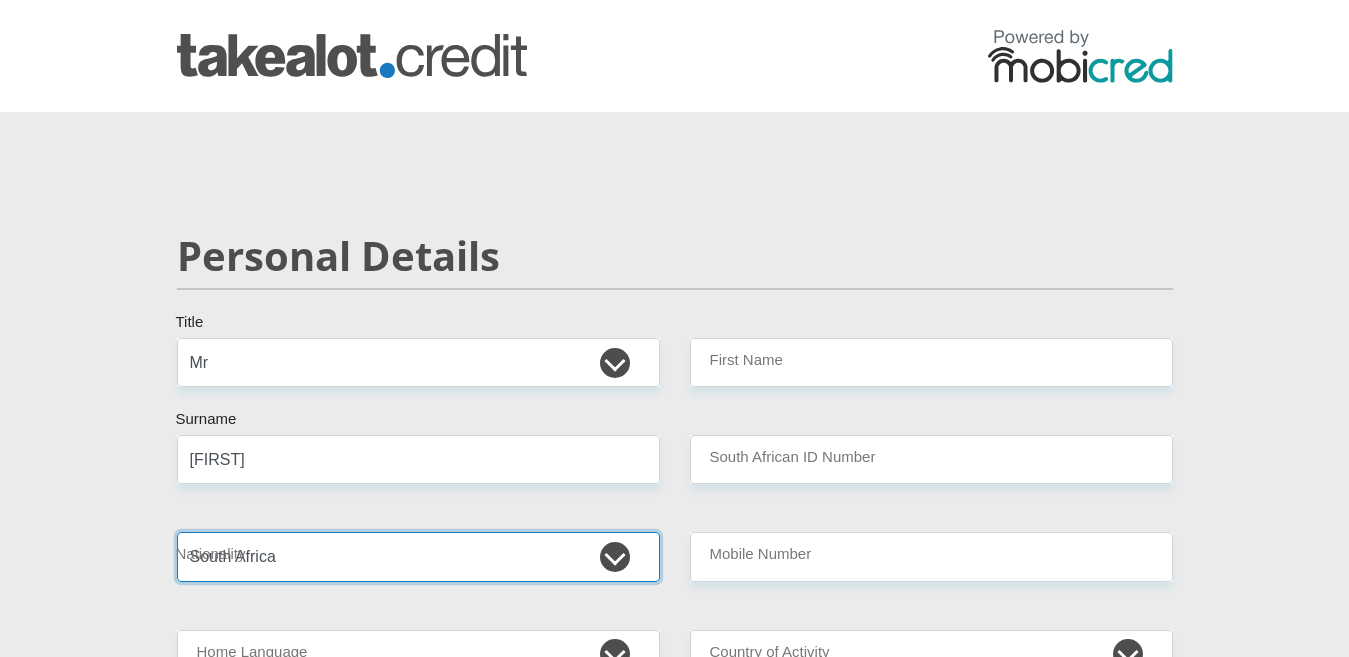click on "South Africa
Afghanistan
Aland Islands
Albania
Algeria
America Samoa
American Virgin Islands
Andorra
Angola
Anguilla
Antarctica
Antigua and Barbuda
Argentina
Armenia
Aruba
Ascension Island
Australia
Austria
Azerbaijan
Bahamas
Bahrain
Bangladesh
Barbados
Chad" at bounding box center (418, 556) 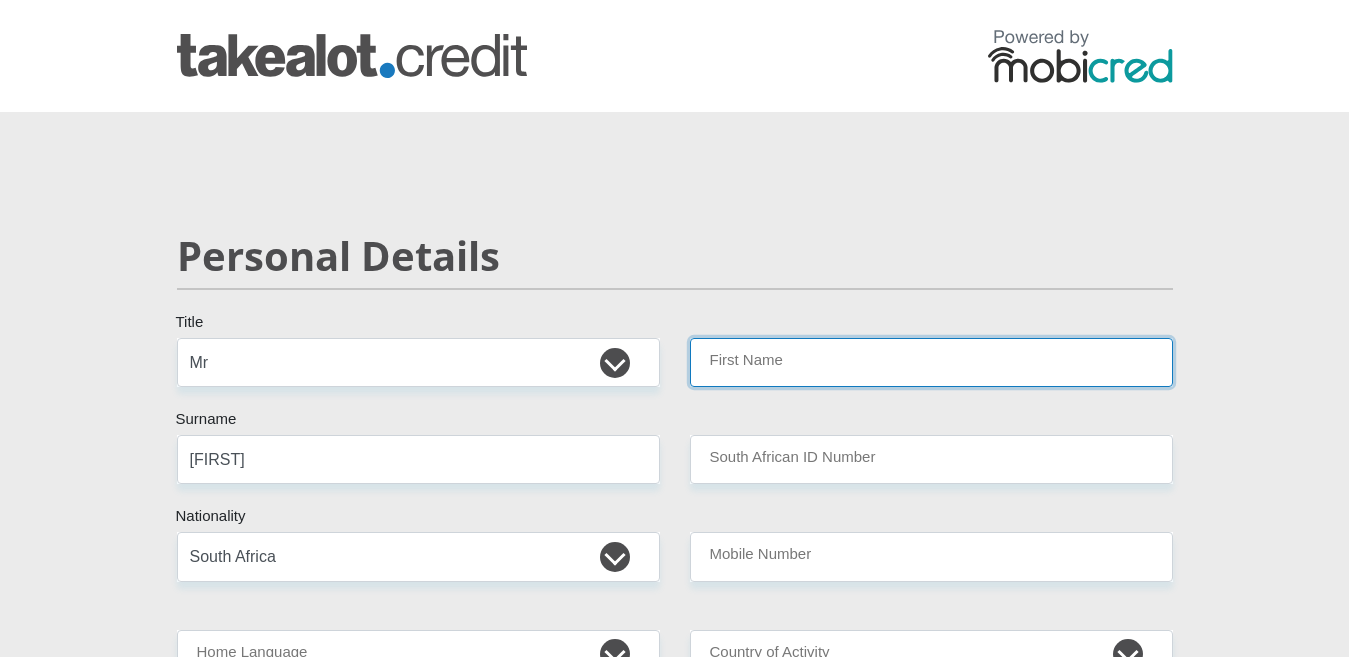 click on "First Name" at bounding box center [931, 362] 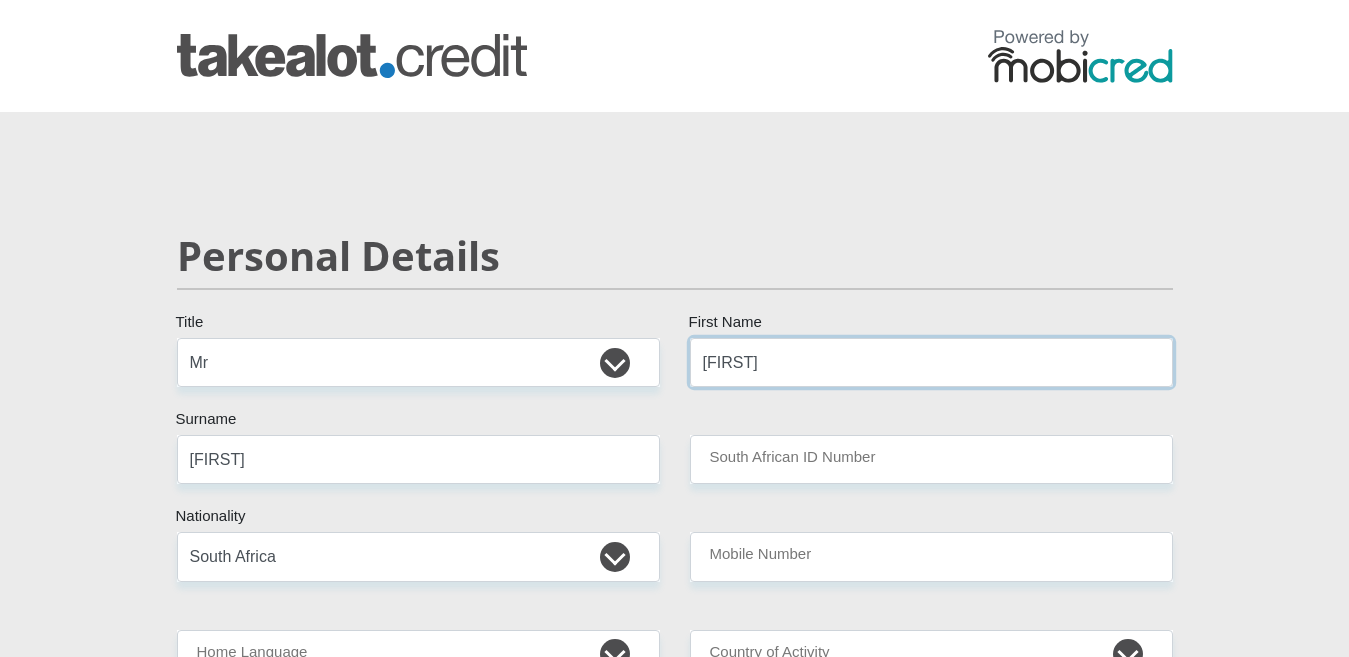 type on "keaton" 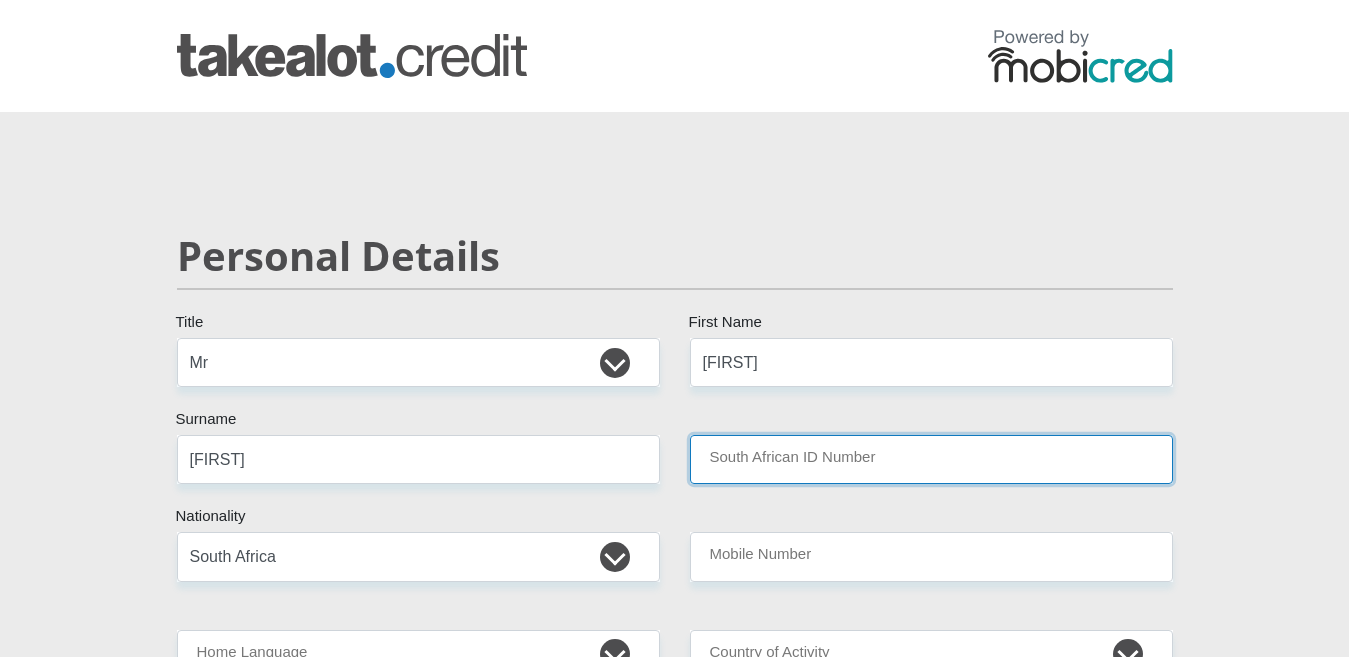 click on "South African ID Number" at bounding box center [931, 459] 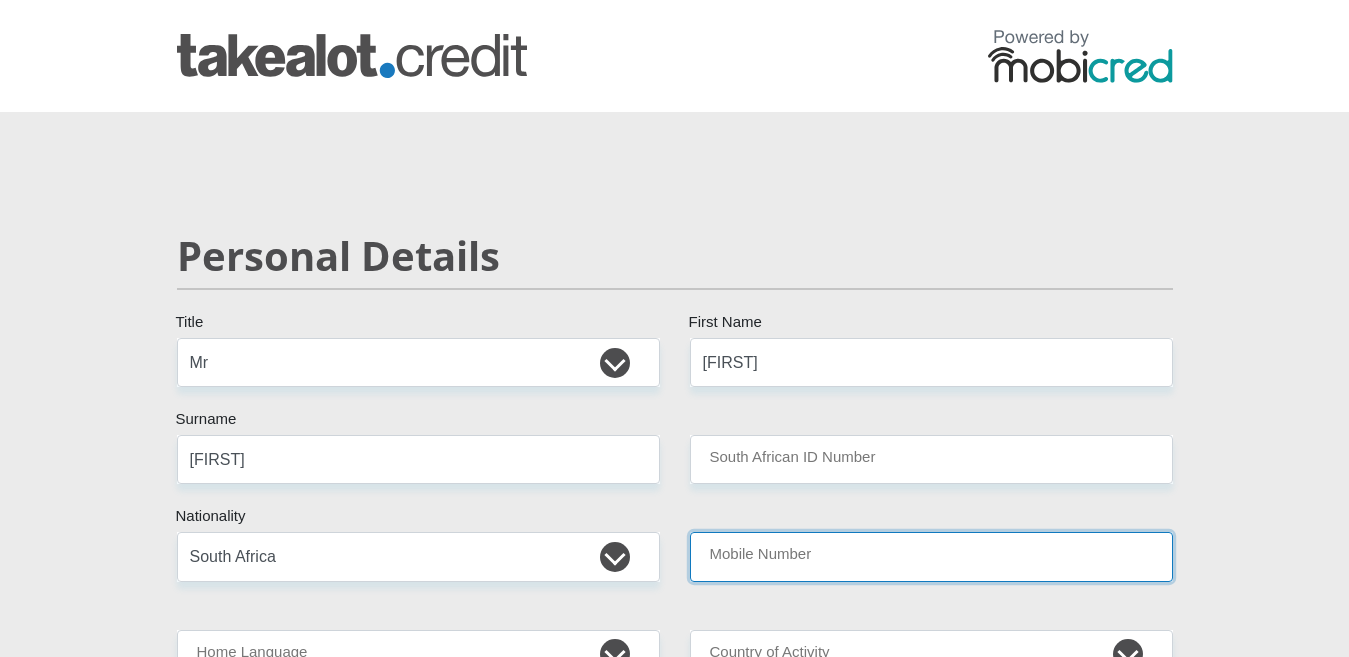 click on "Mobile Number" at bounding box center [931, 556] 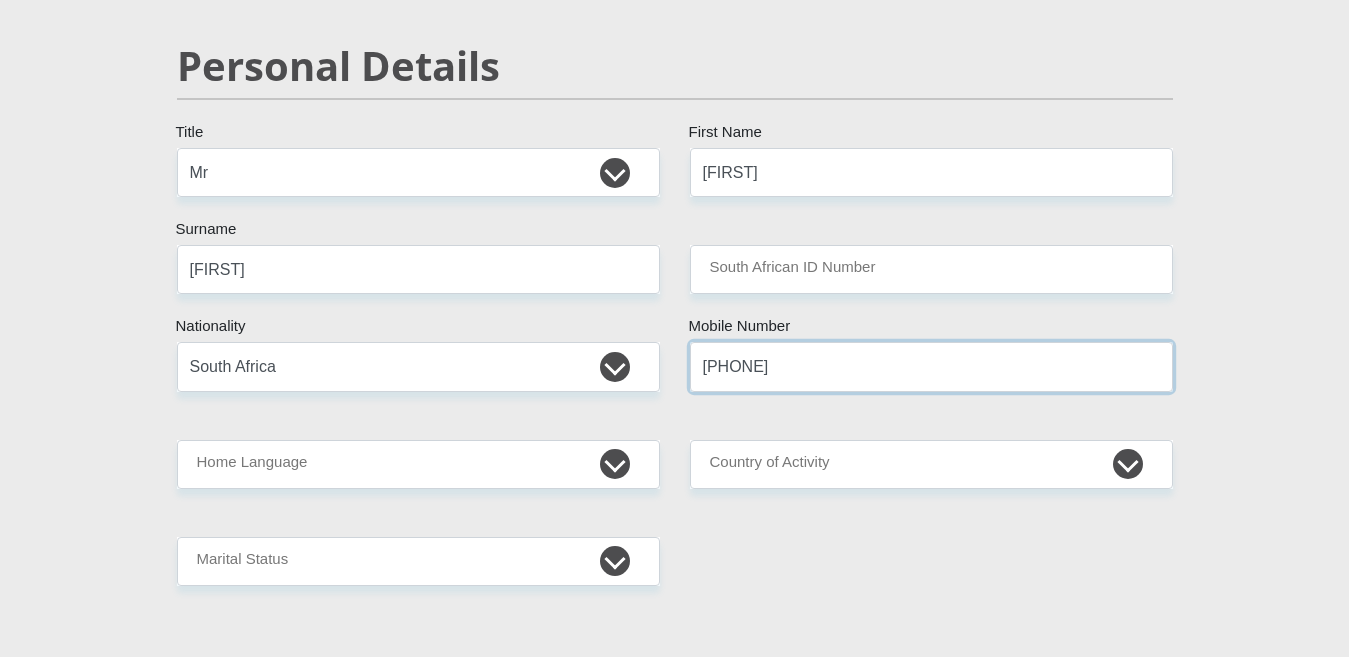 scroll, scrollTop: 200, scrollLeft: 0, axis: vertical 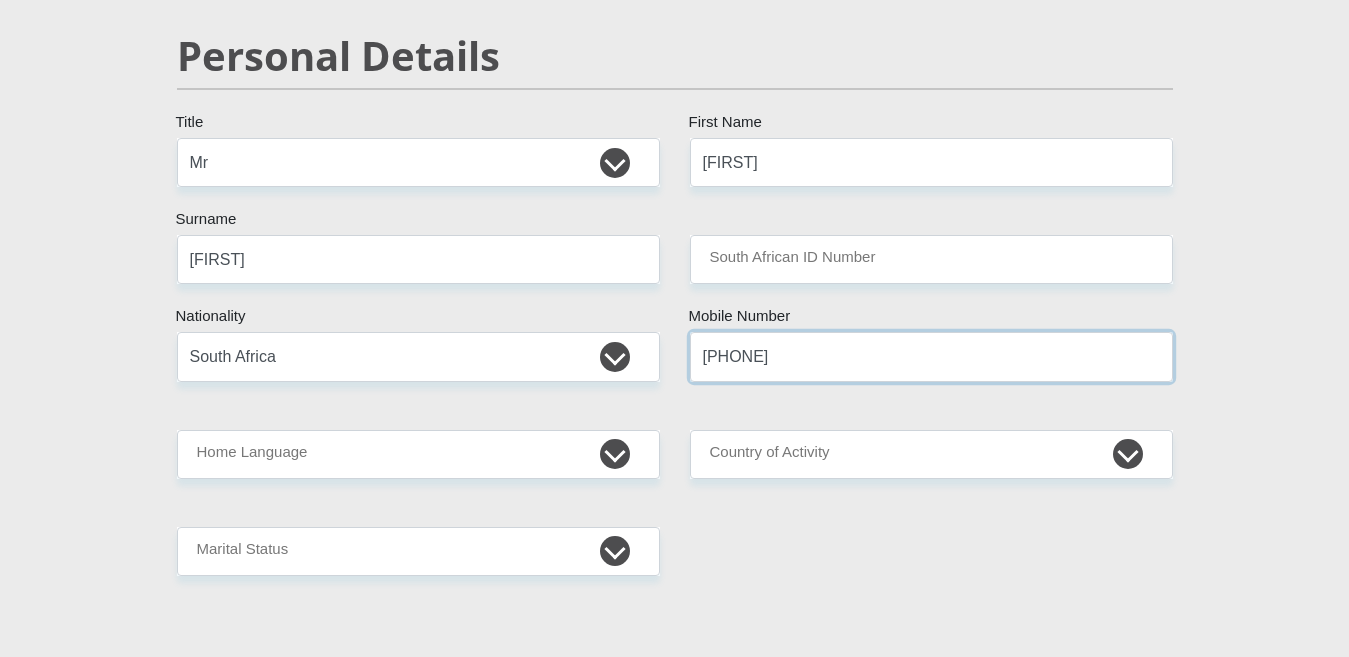 type on "0713463050" 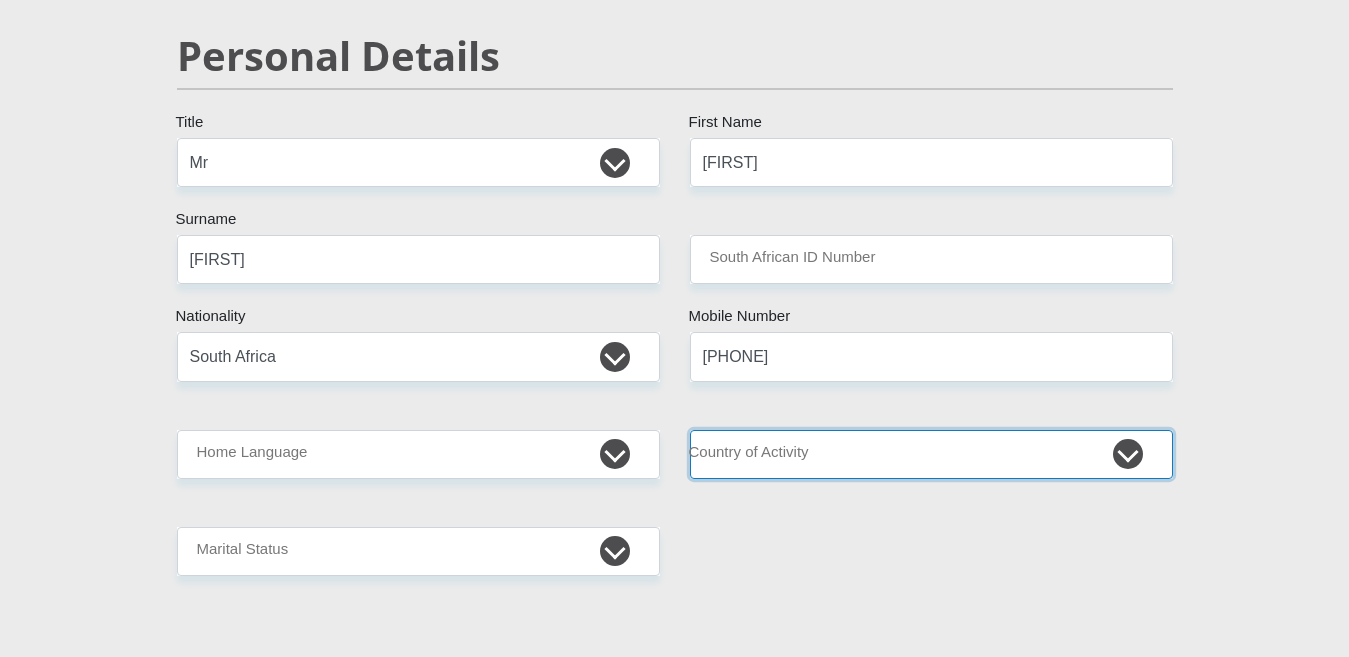 click on "South Africa
Afghanistan
Aland Islands
Albania
Algeria
America Samoa
American Virgin Islands
Andorra
Angola
Anguilla
Antarctica
Antigua and Barbuda
Argentina
Armenia
Aruba
Ascension Island
Australia
Austria
Azerbaijan
Chad" at bounding box center (931, 454) 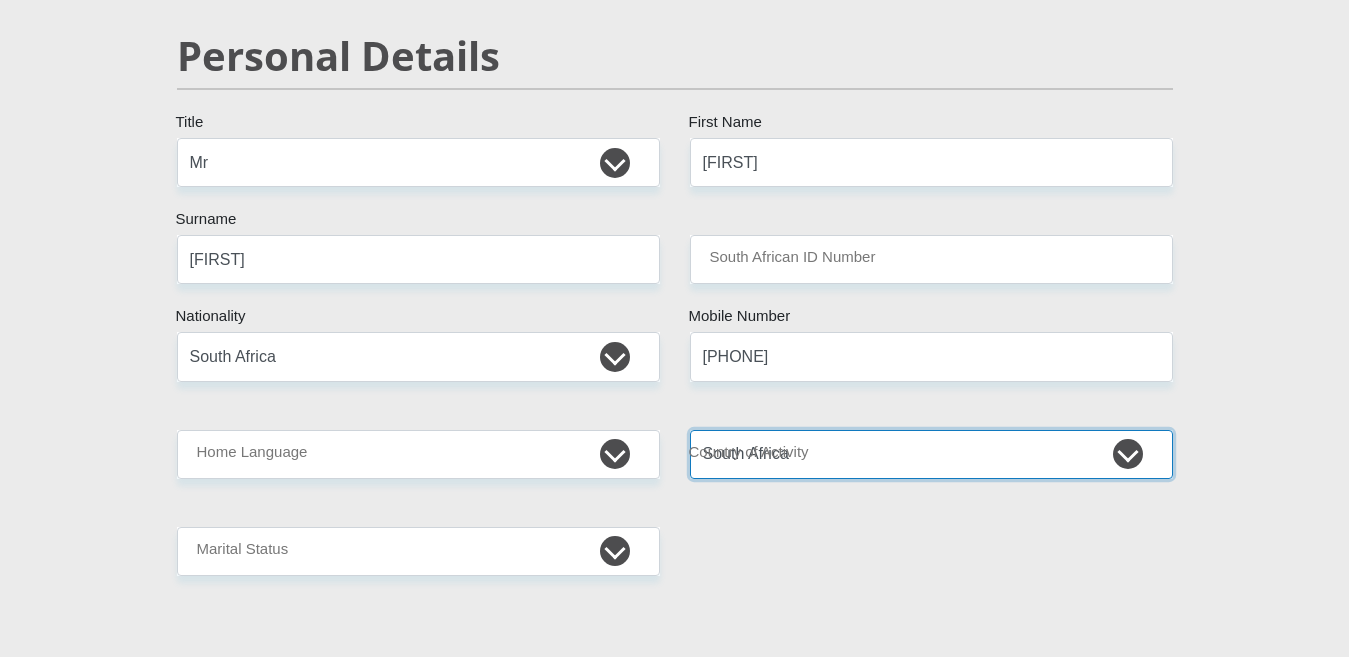 click on "South Africa
Afghanistan
Aland Islands
Albania
Algeria
America Samoa
American Virgin Islands
Andorra
Angola
Anguilla
Antarctica
Antigua and Barbuda
Argentina
Armenia
Aruba
Ascension Island
Australia
Austria
Azerbaijan
Chad" at bounding box center (931, 454) 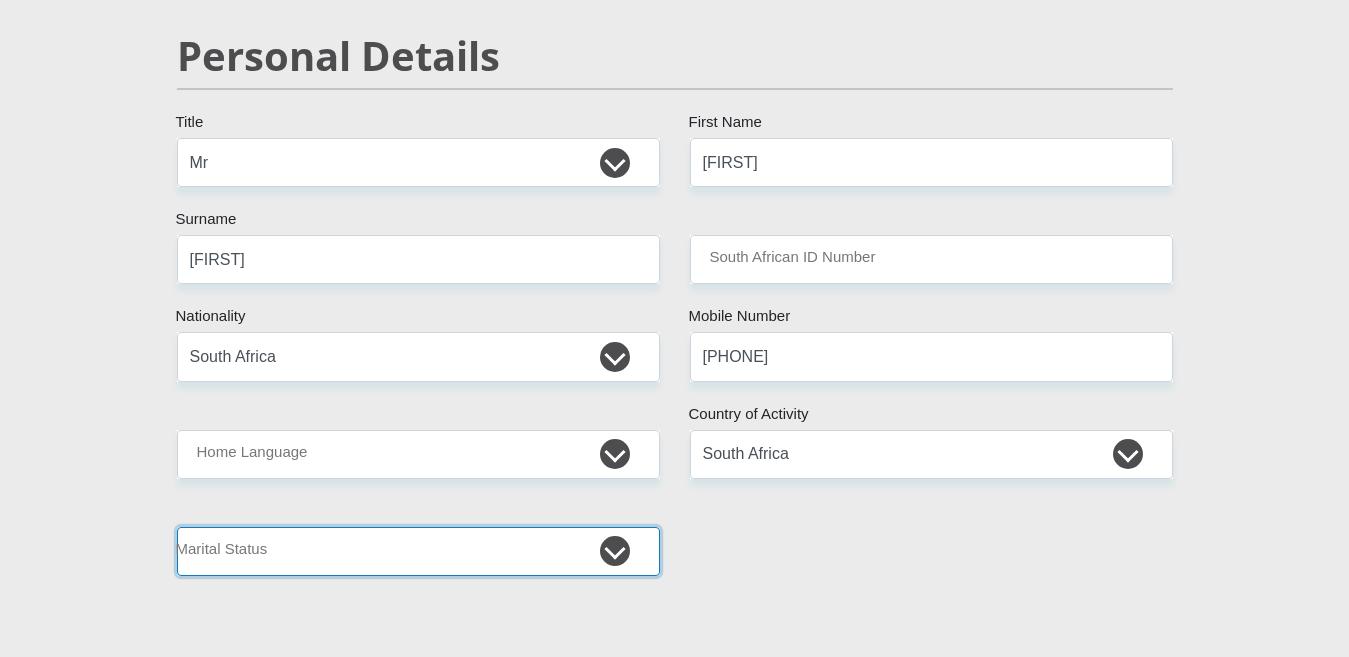 click on "Married ANC
Single
Divorced
Widowed
Married COP or Customary Law" at bounding box center (418, 551) 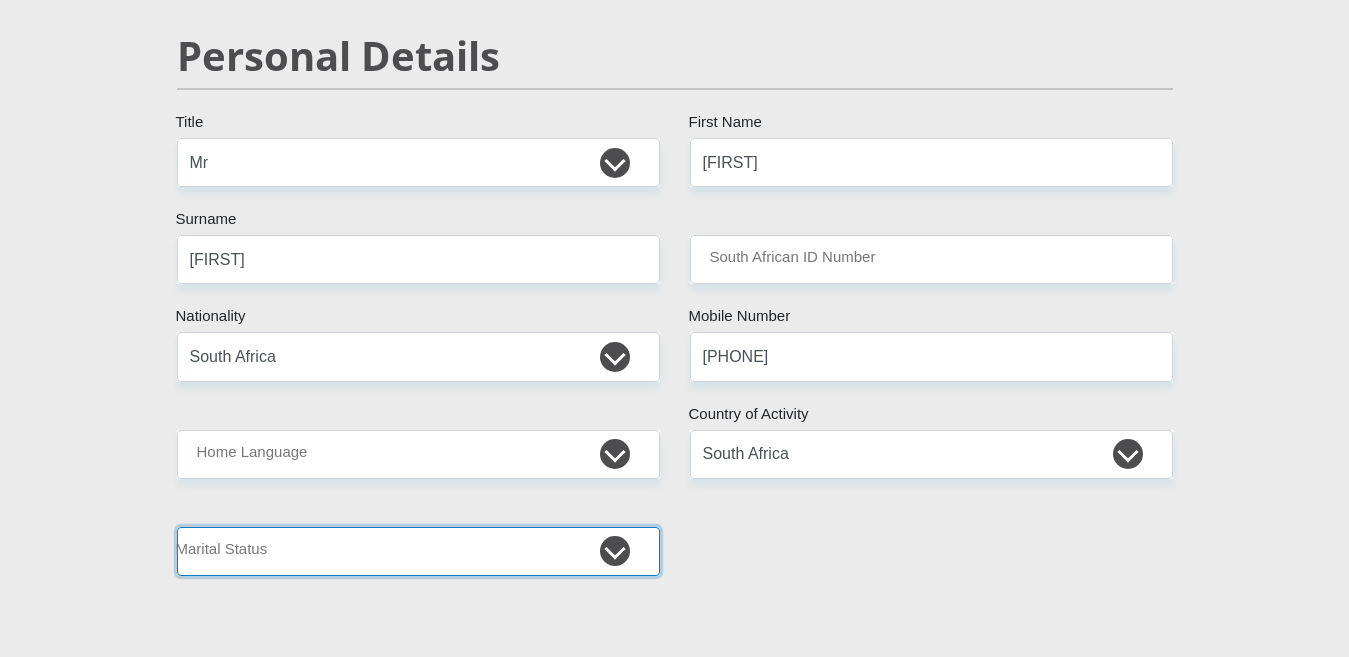 select on "2" 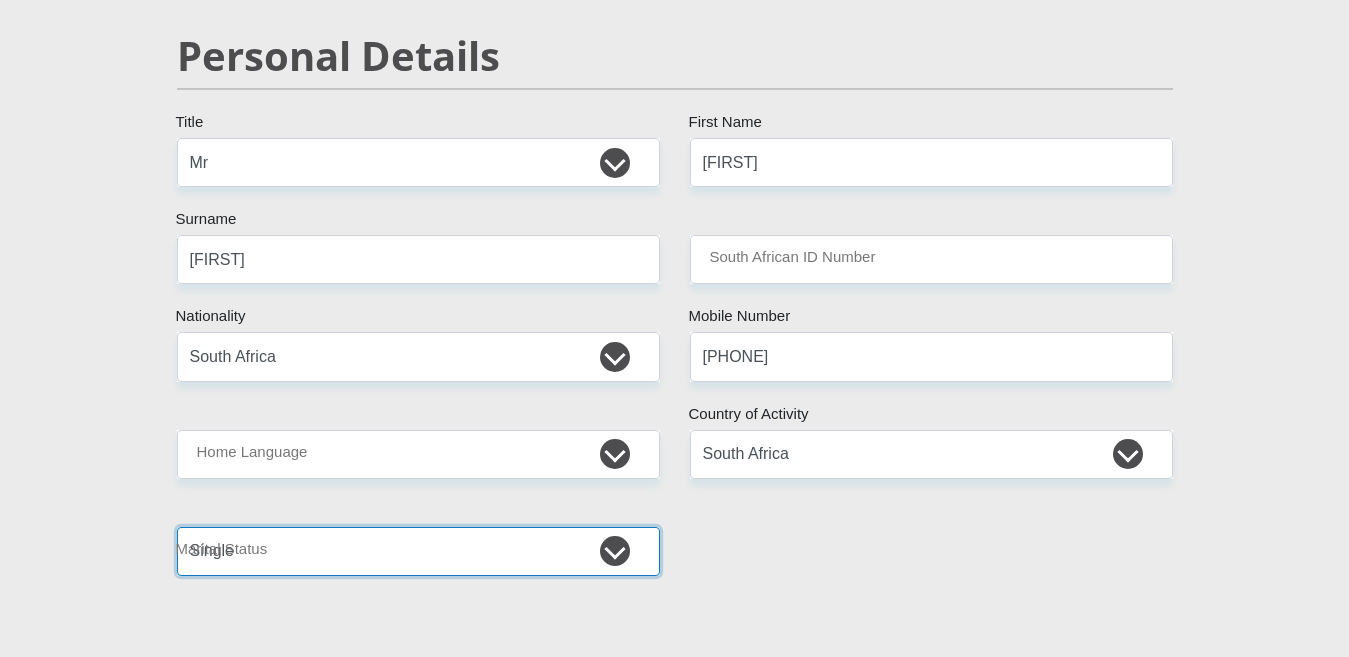 click on "Married ANC
Single
Divorced
Widowed
Married COP or Customary Law" at bounding box center [418, 551] 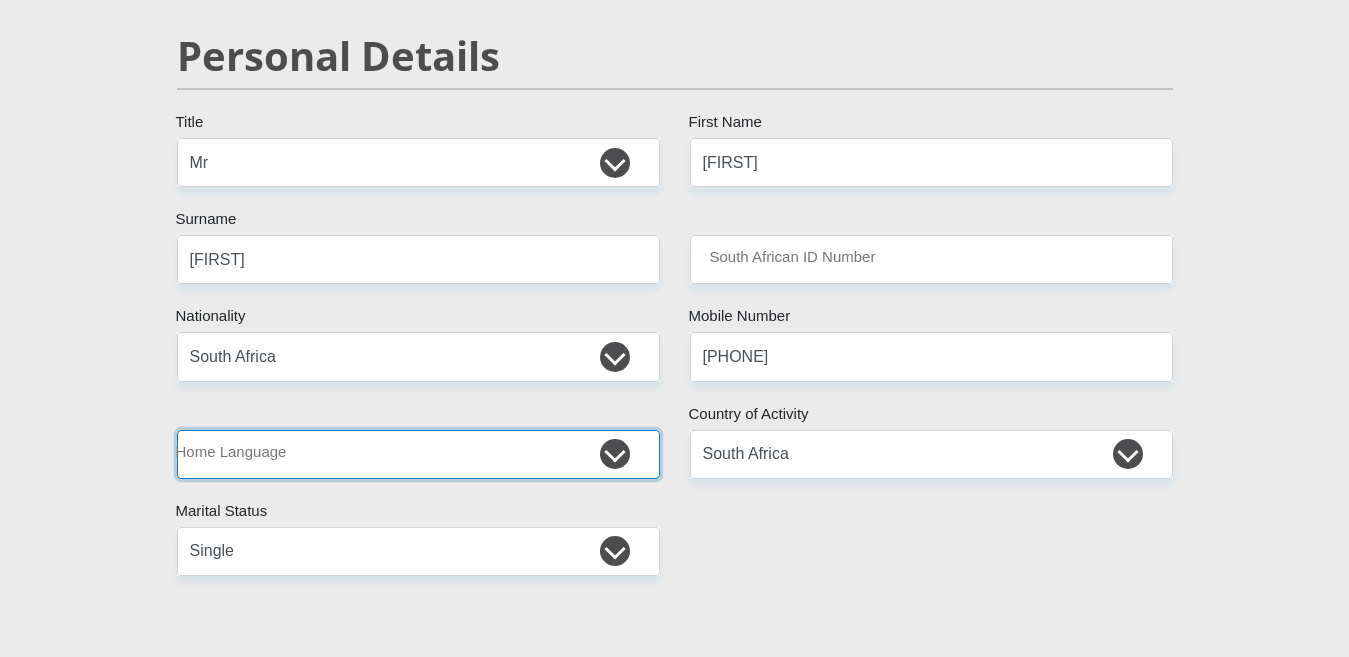 click on "Afrikaans
English
Sepedi
South Ndebele
Southern Sotho
Swati
Tsonga
Tswana
Venda
Xhosa
Zulu
Other" at bounding box center [418, 454] 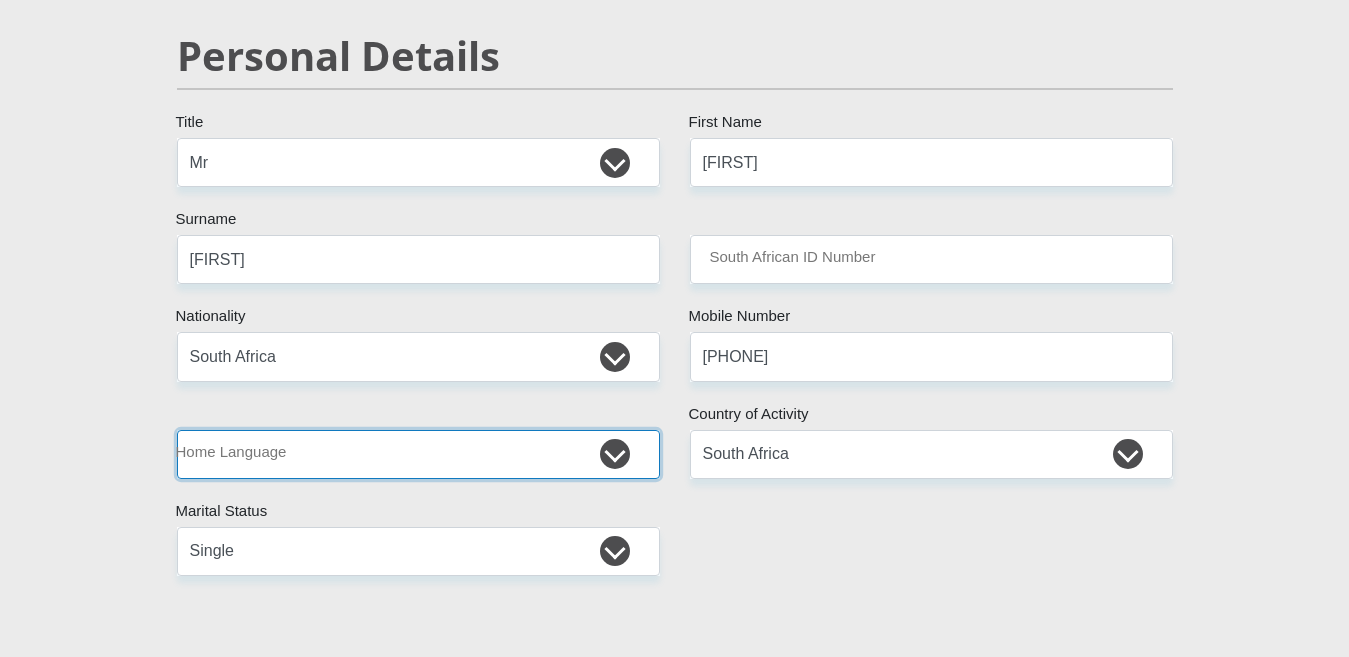 select on "afr" 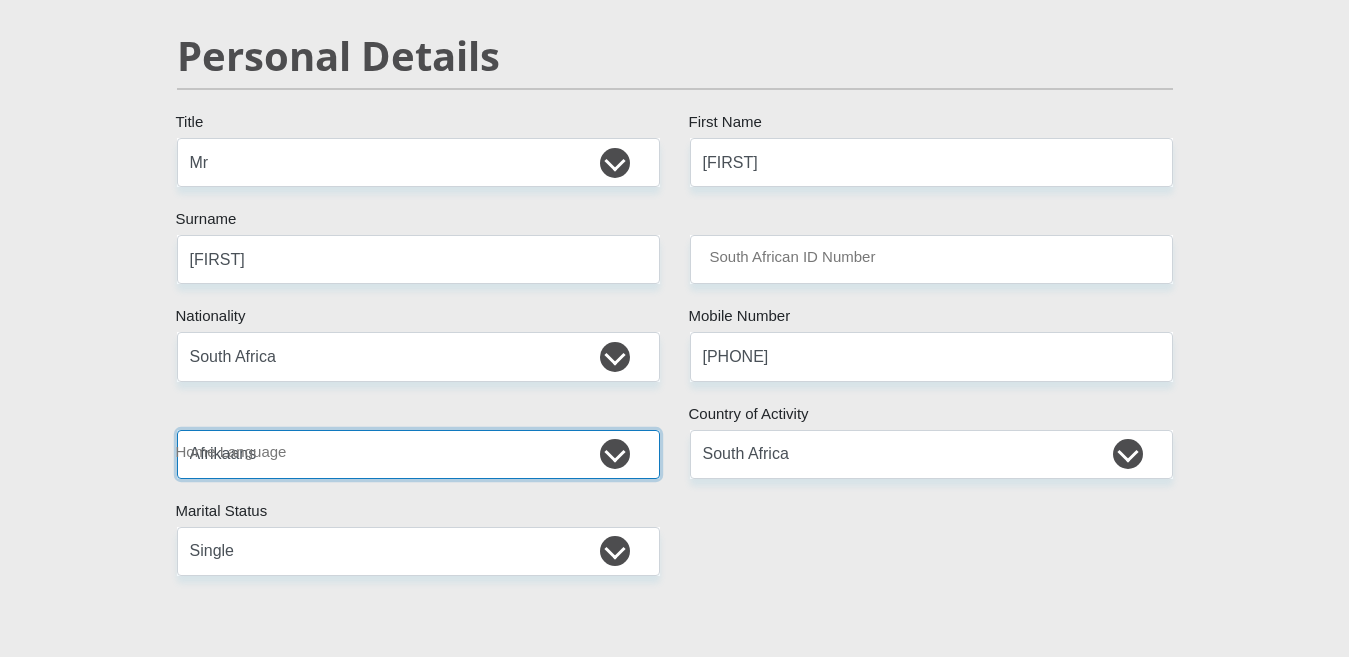 click on "Afrikaans
English
Sepedi
South Ndebele
Southern Sotho
Swati
Tsonga
Tswana
Venda
Xhosa
Zulu
Other" at bounding box center [418, 454] 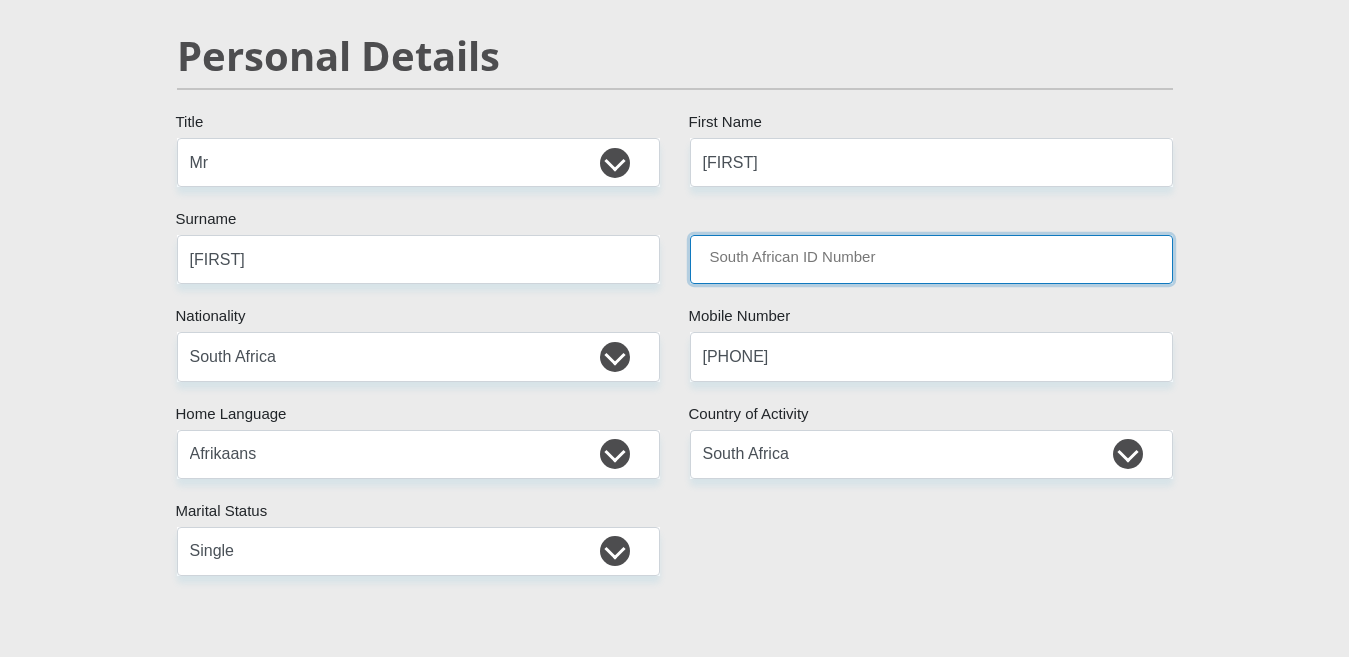 click on "South African ID Number" at bounding box center [931, 259] 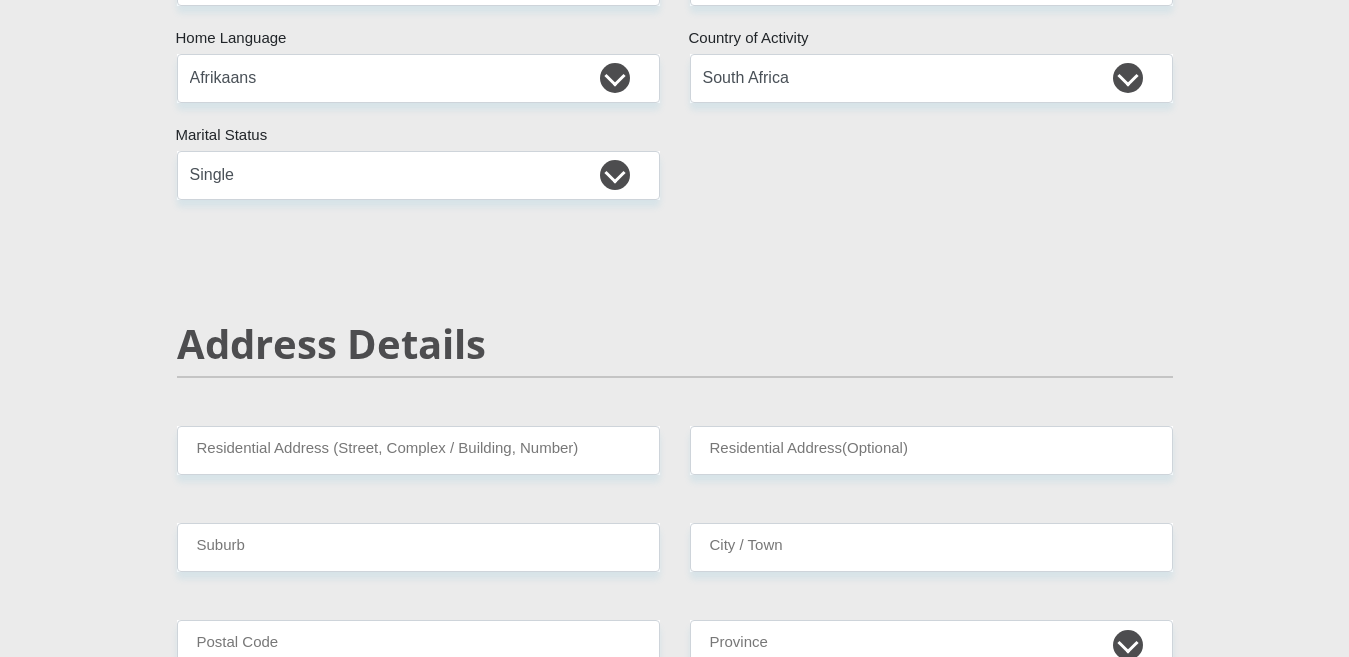 scroll, scrollTop: 700, scrollLeft: 0, axis: vertical 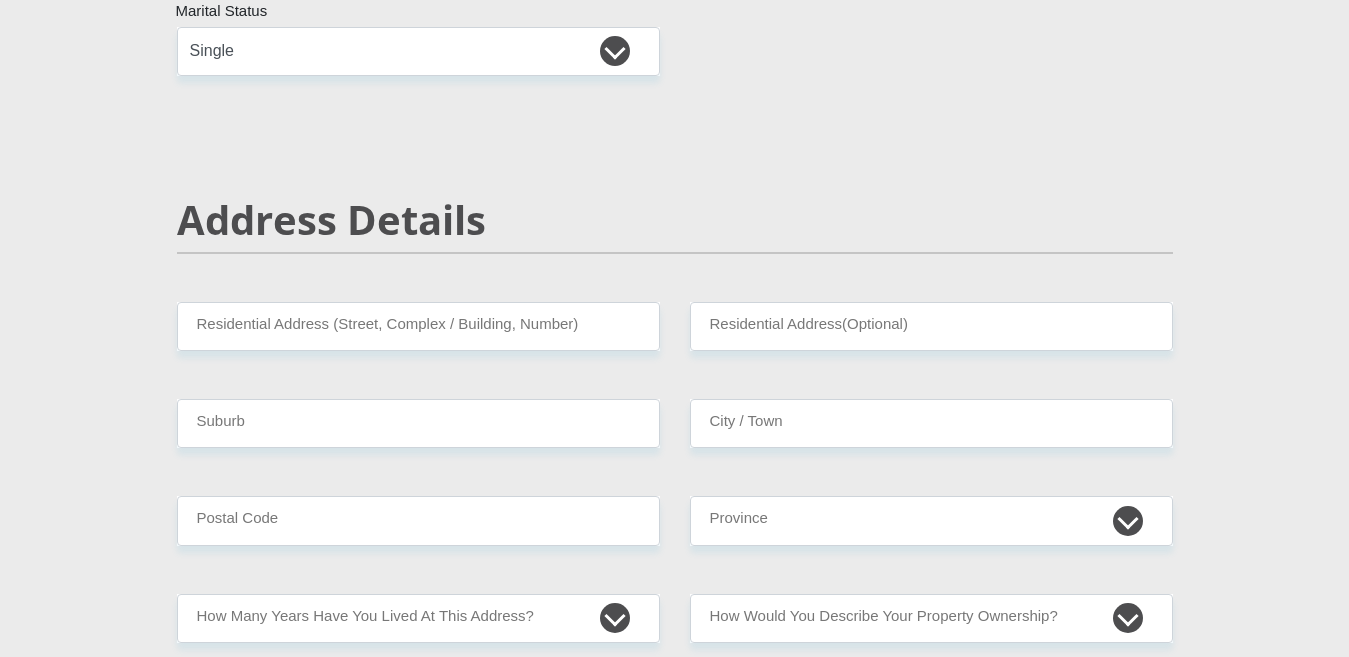 type on "0104155276082" 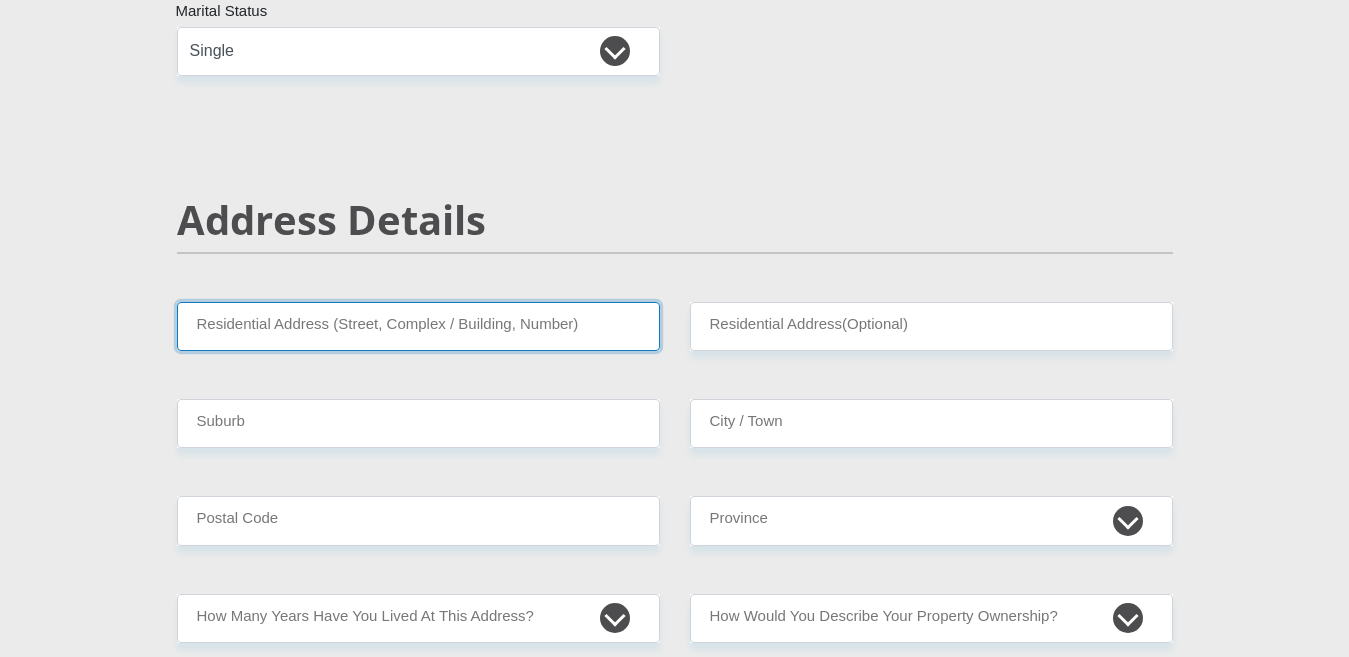click on "Residential Address (Street, Complex / Building, Number)" at bounding box center (418, 326) 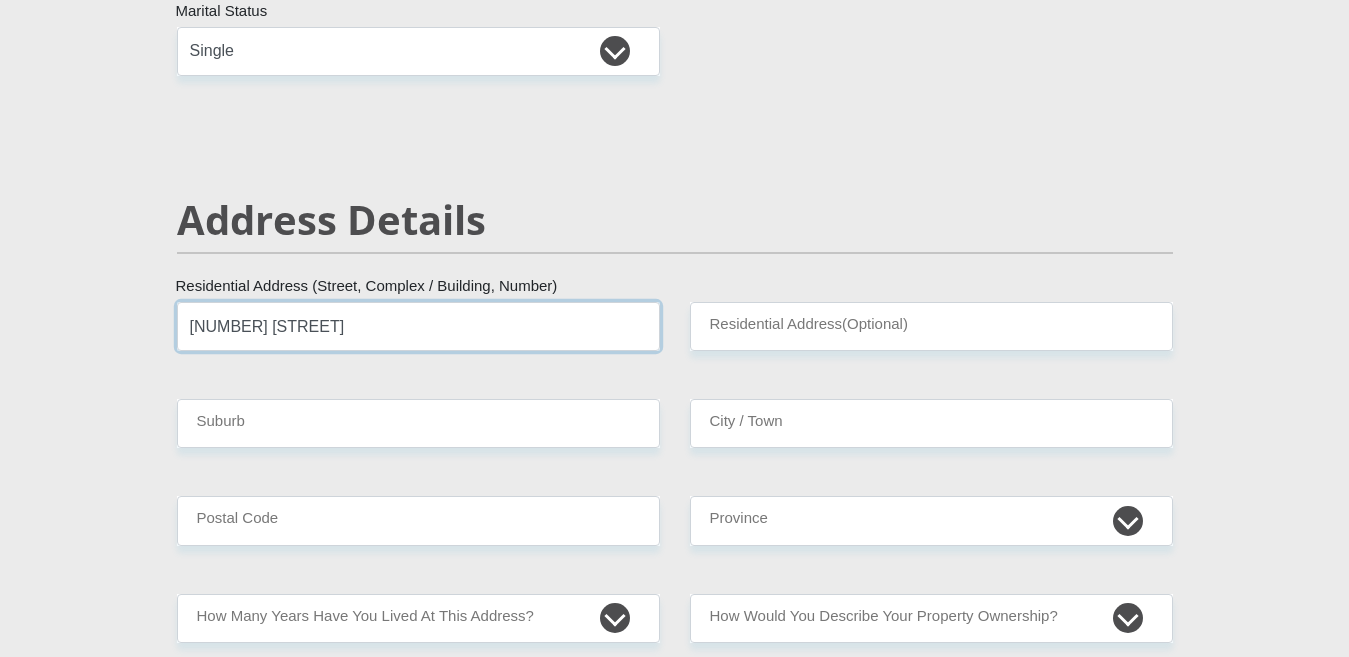 click on "11 Birdstreet" at bounding box center [418, 326] 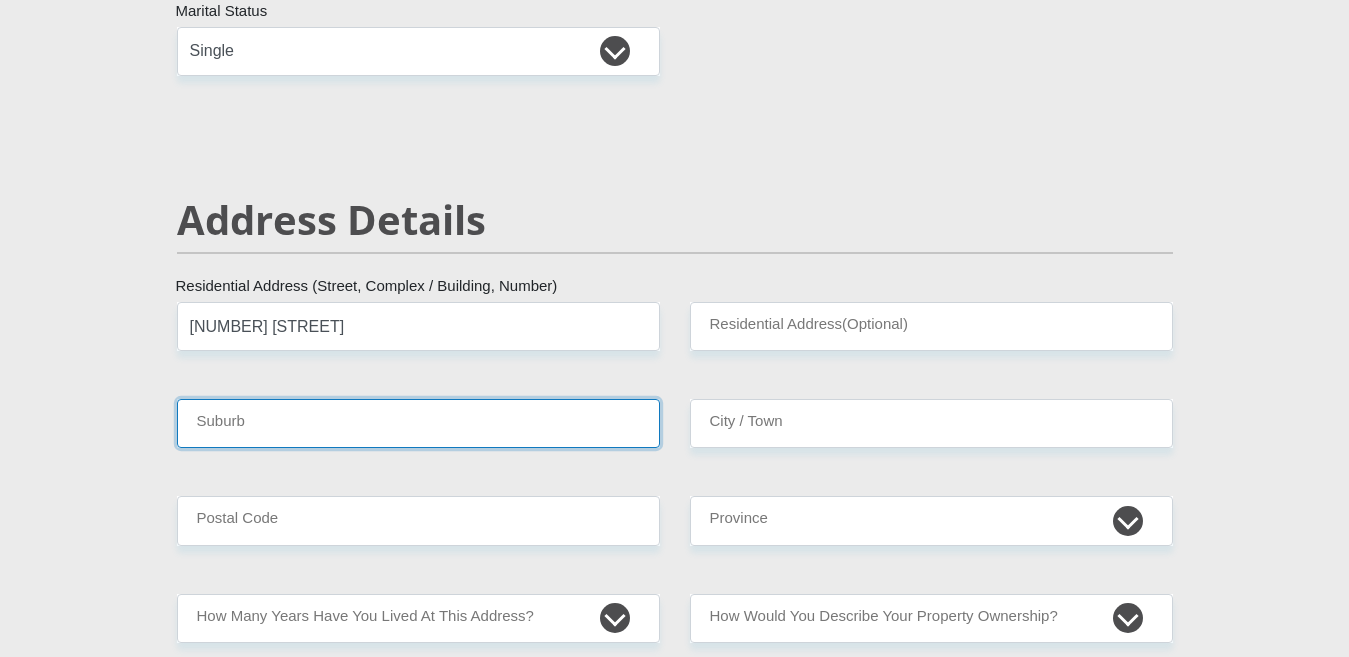 click on "Suburb" at bounding box center [418, 423] 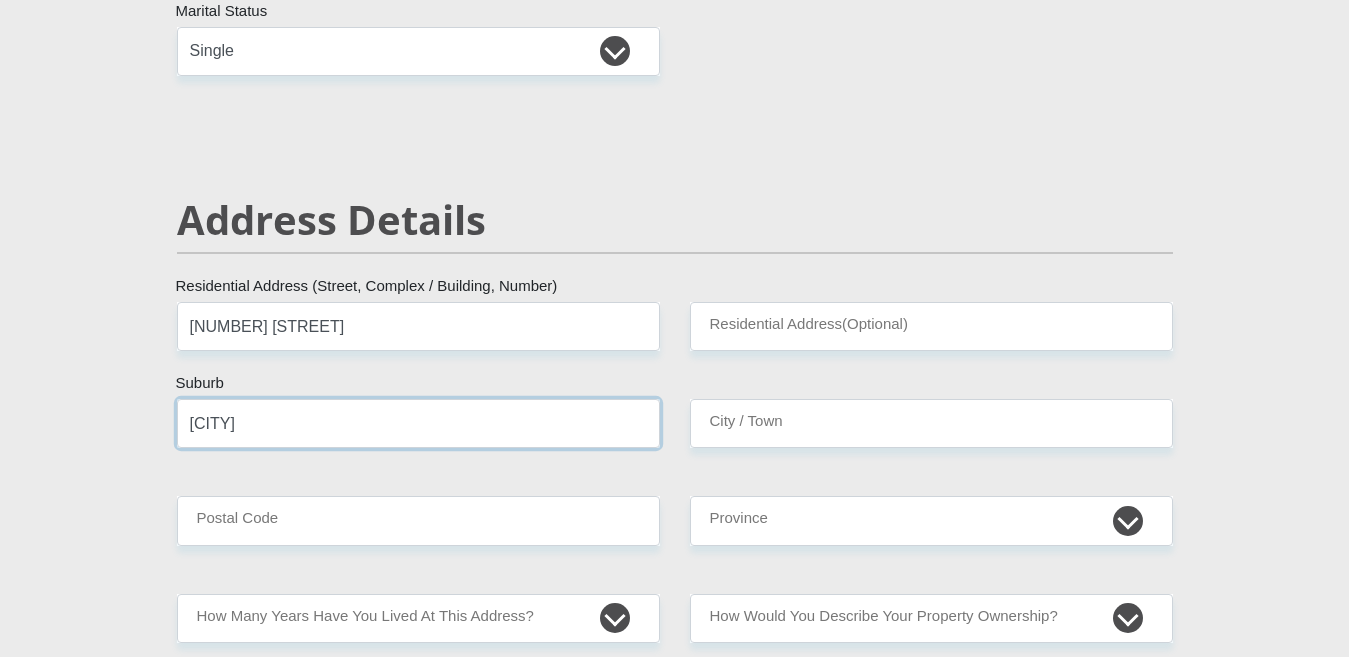 type on "Malmesbury" 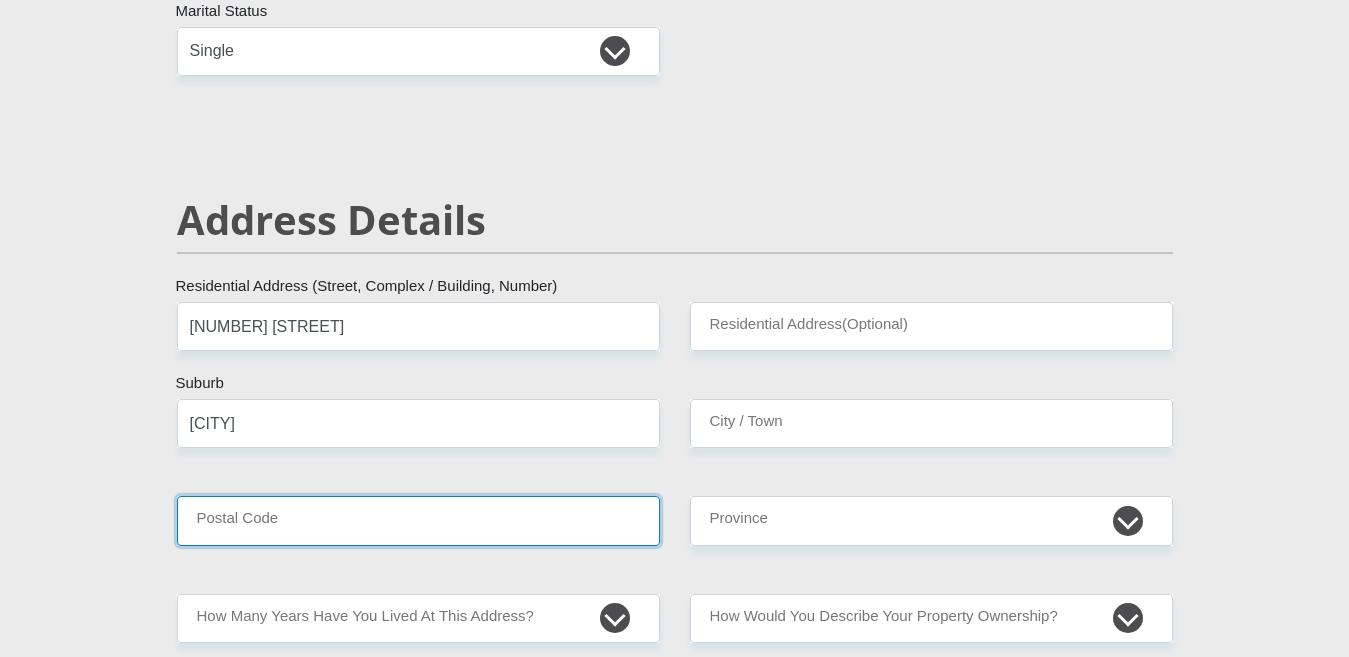 click on "Postal Code" at bounding box center (418, 520) 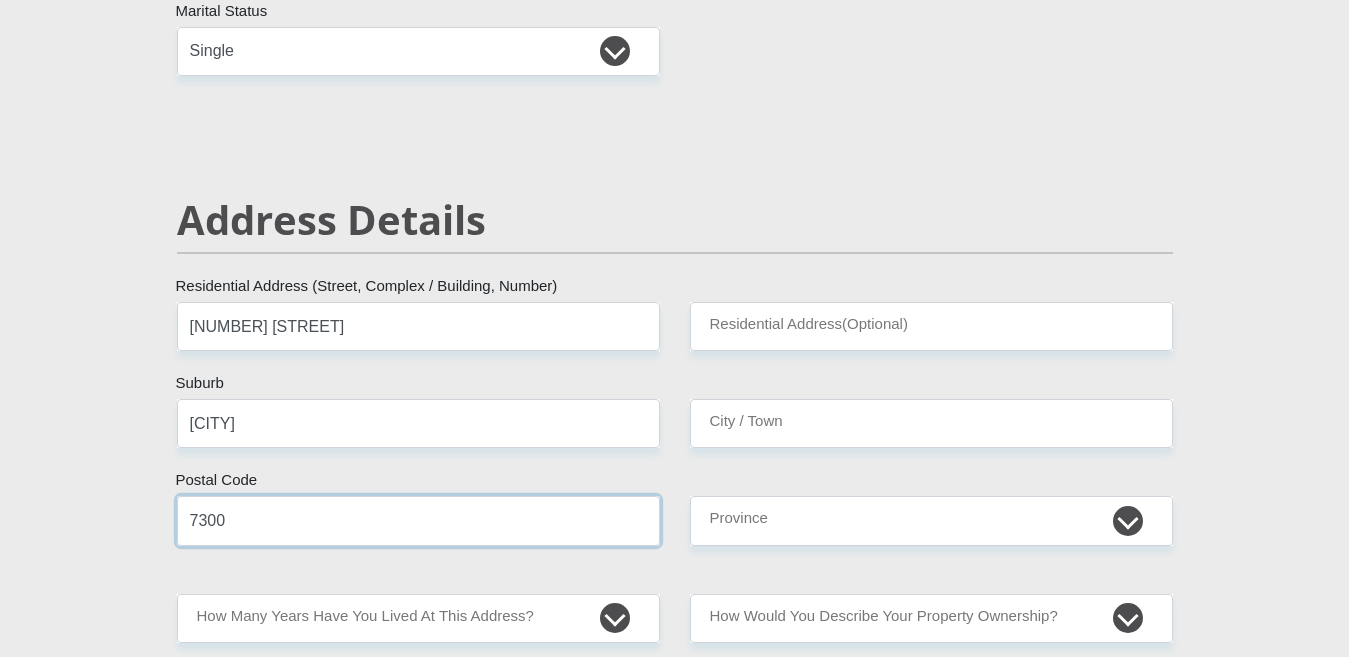type on "7300" 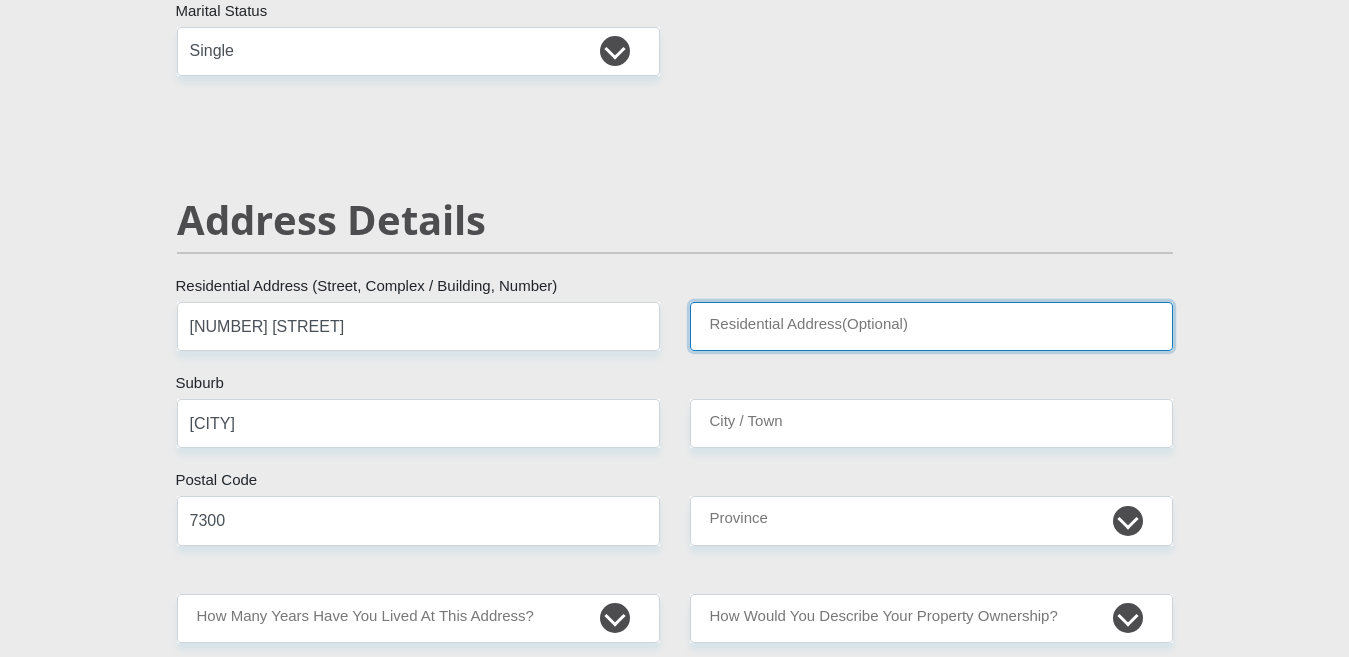 click on "Residential Address(Optional)" at bounding box center [931, 326] 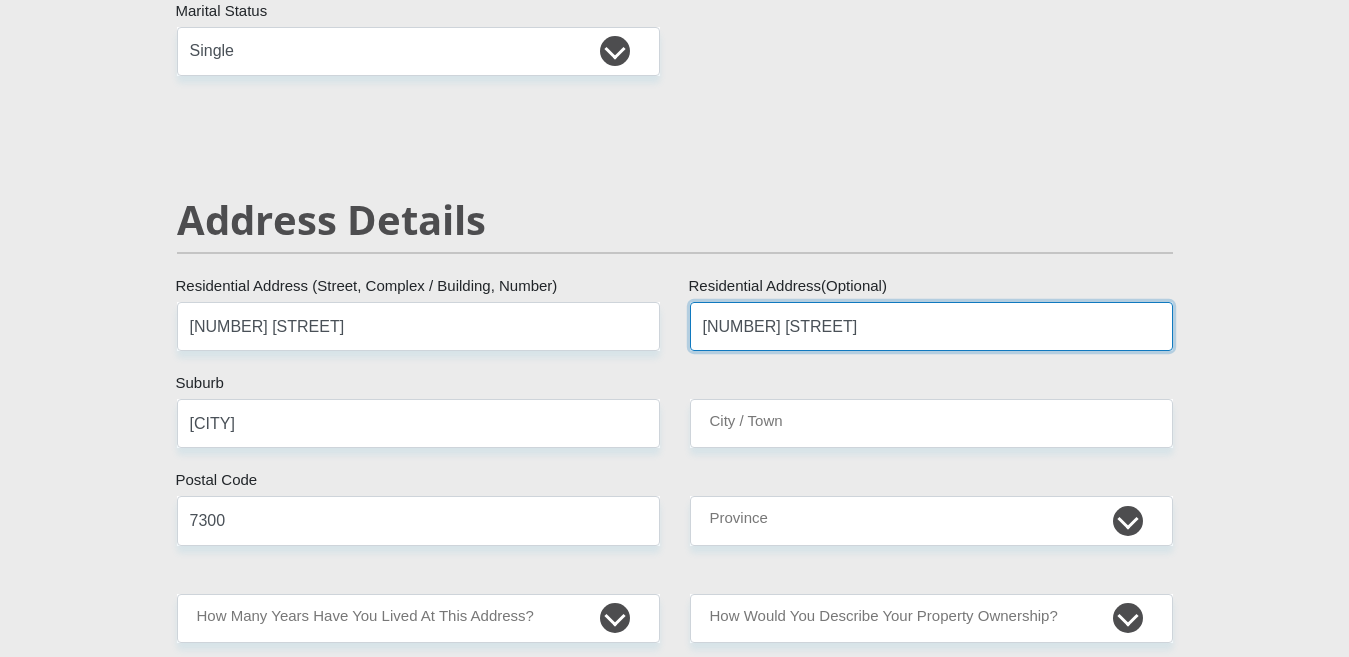 type on "11 Bird street" 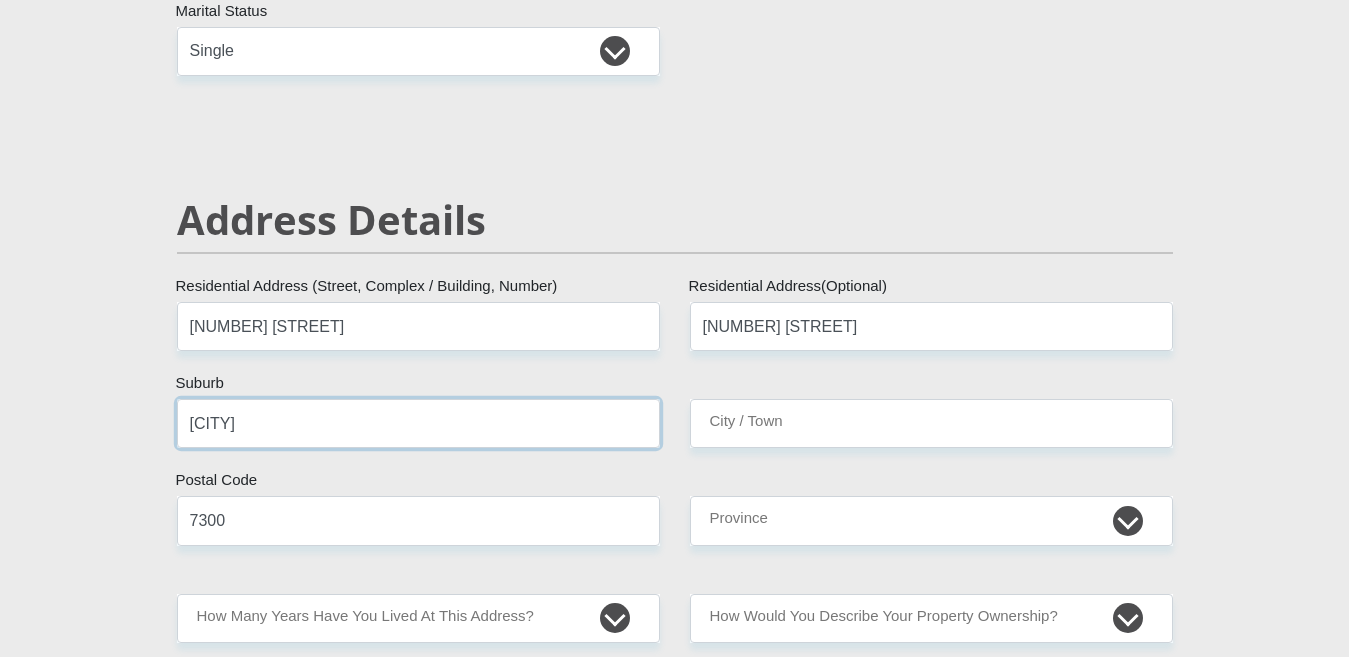 click on "Malmesbury" at bounding box center (418, 423) 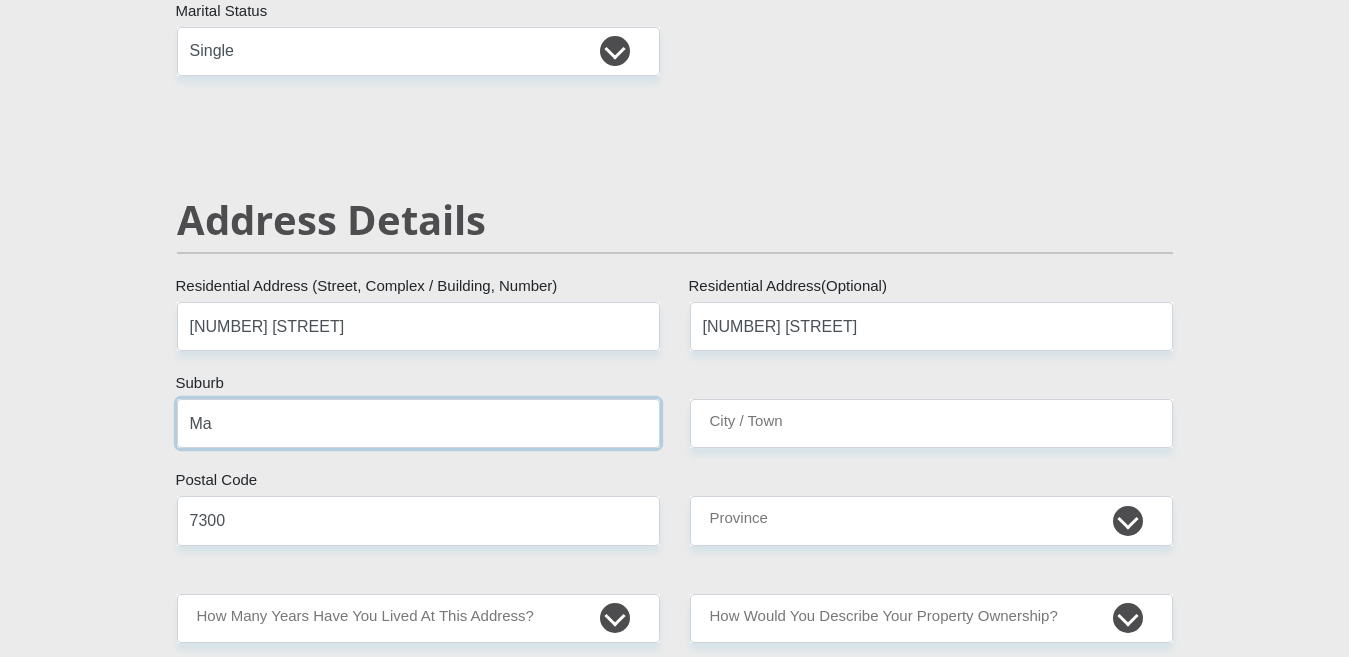 type on "M" 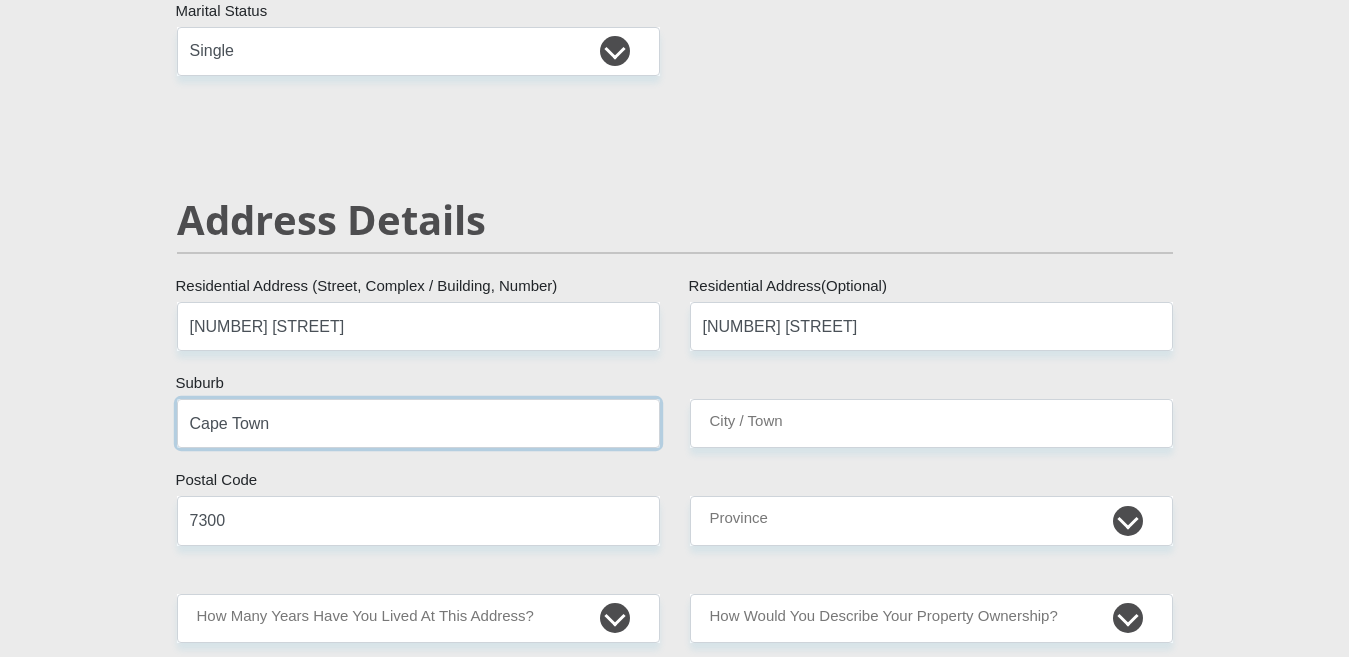 type on "Cape Town" 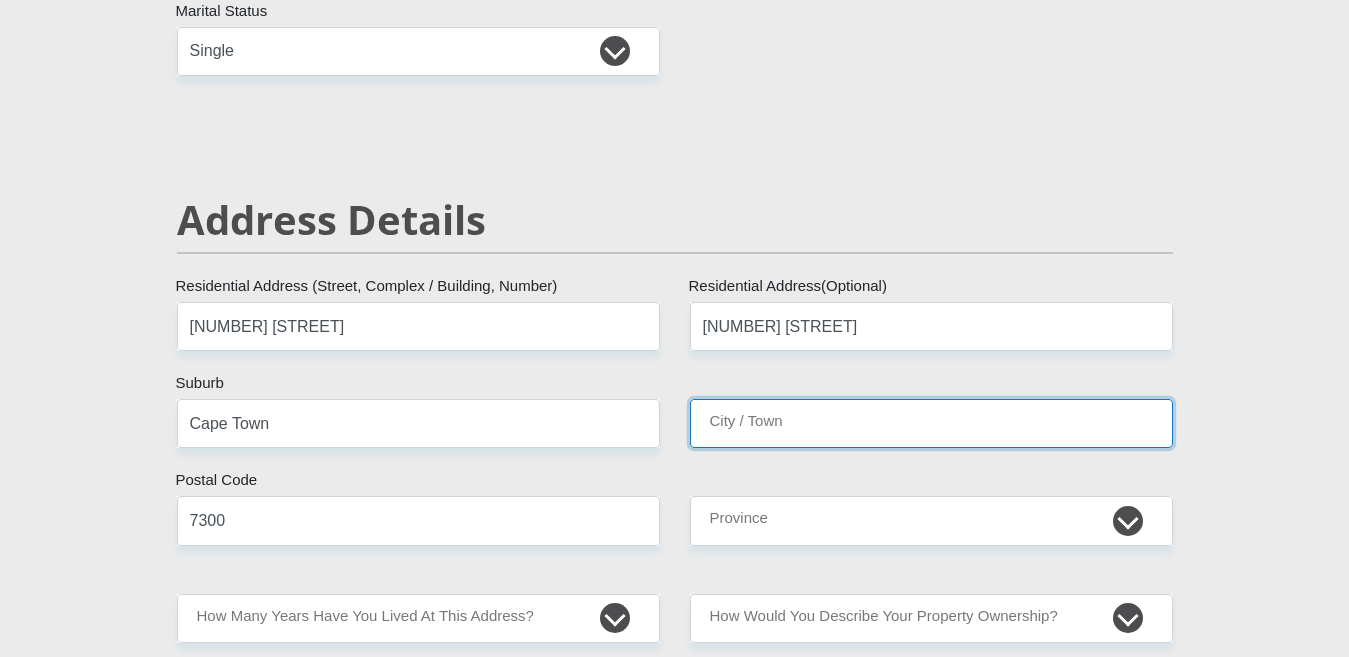 click on "City / Town" at bounding box center (931, 423) 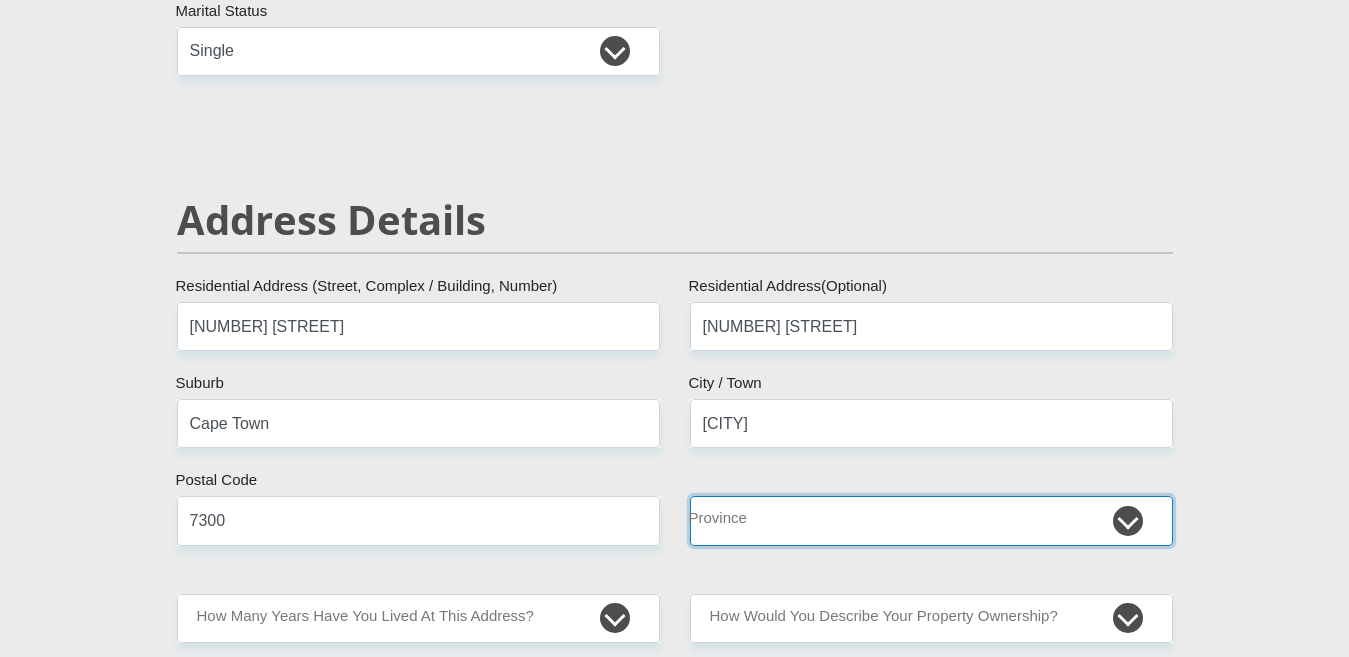 click on "Eastern Cape
Free State
Gauteng
KwaZulu-Natal
Limpopo
Mpumalanga
Northern Cape
North West
Western Cape" at bounding box center [931, 520] 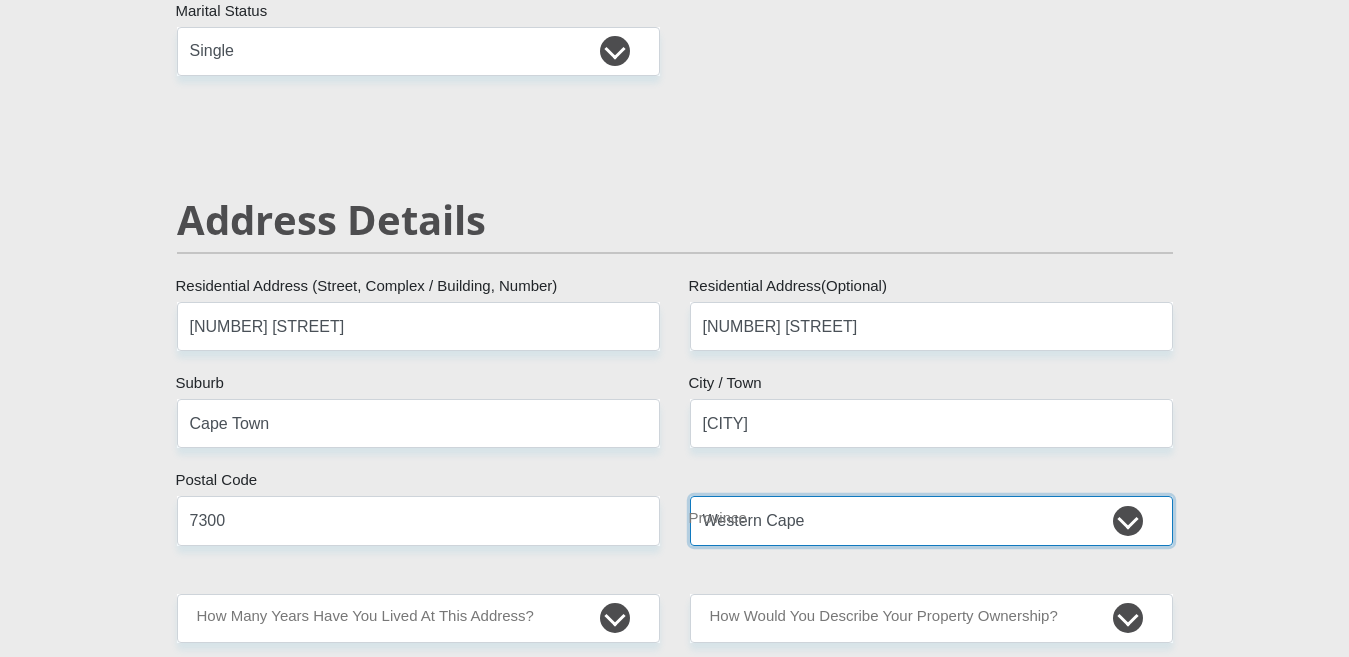 click on "Eastern Cape
Free State
Gauteng
KwaZulu-Natal
Limpopo
Mpumalanga
Northern Cape
North West
Western Cape" at bounding box center (931, 520) 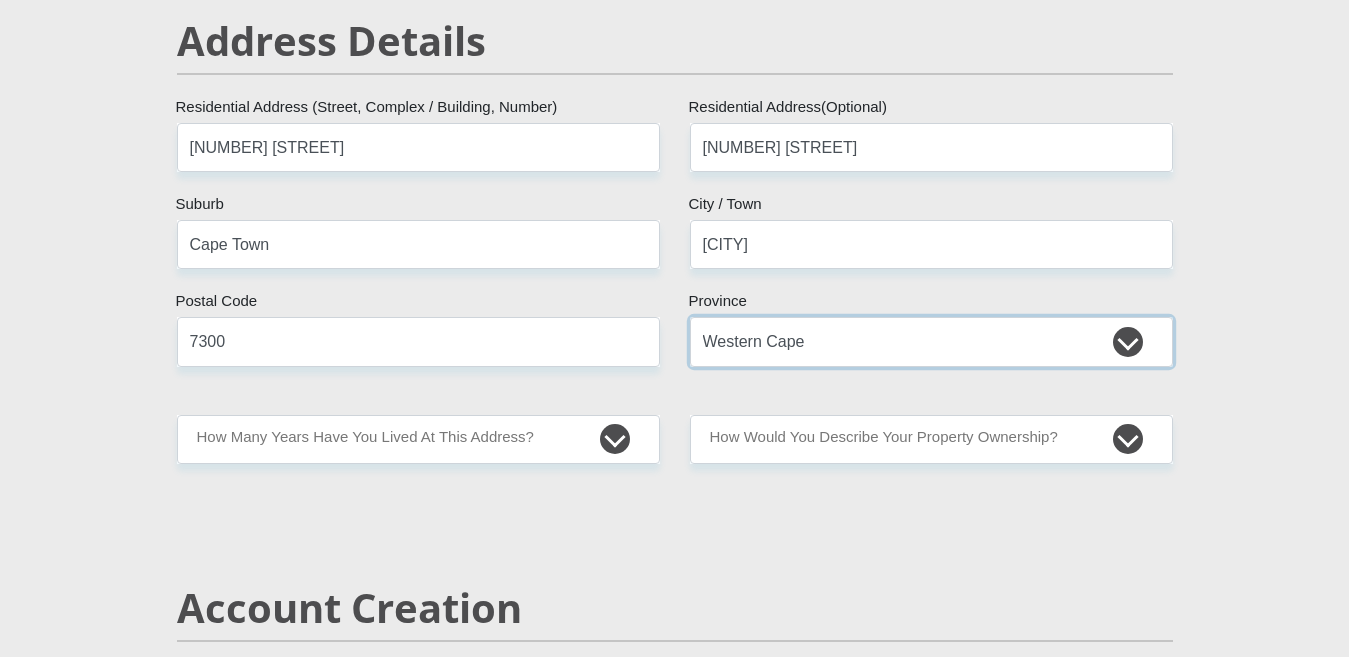 scroll, scrollTop: 900, scrollLeft: 0, axis: vertical 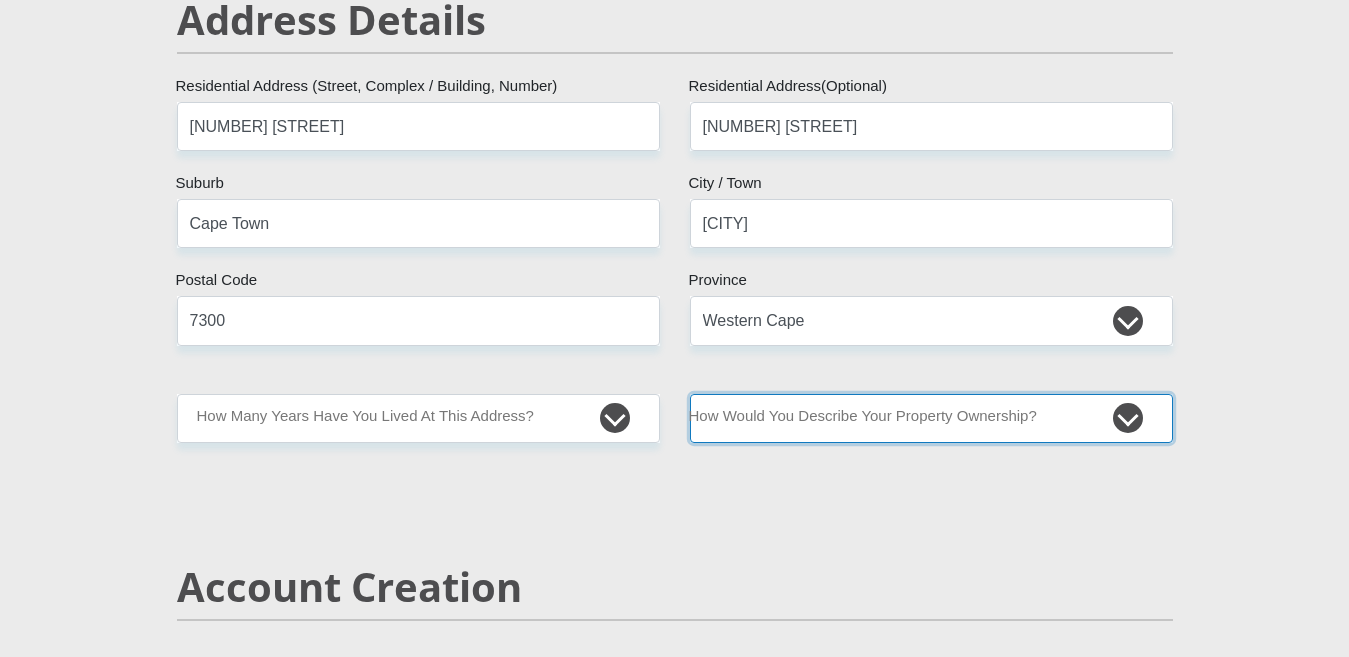 click on "Owned
Rented
Family Owned
Company Dwelling" at bounding box center (931, 418) 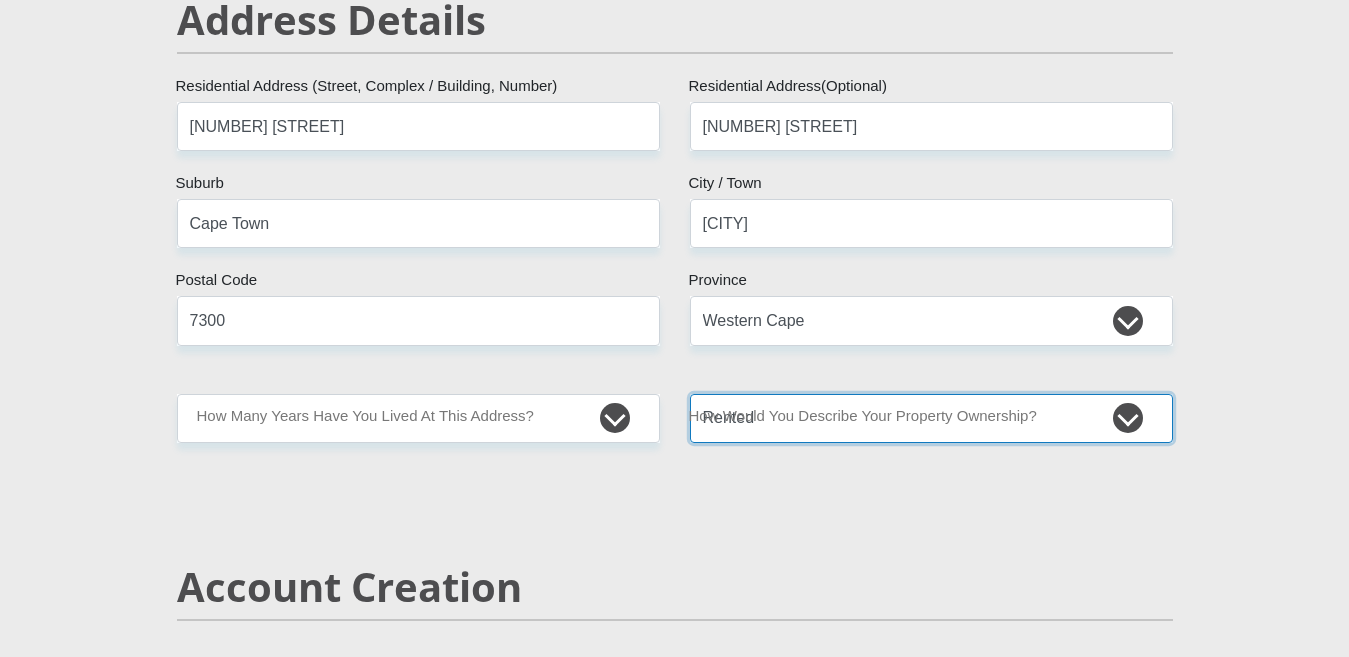 click on "Owned
Rented
Family Owned
Company Dwelling" at bounding box center (931, 418) 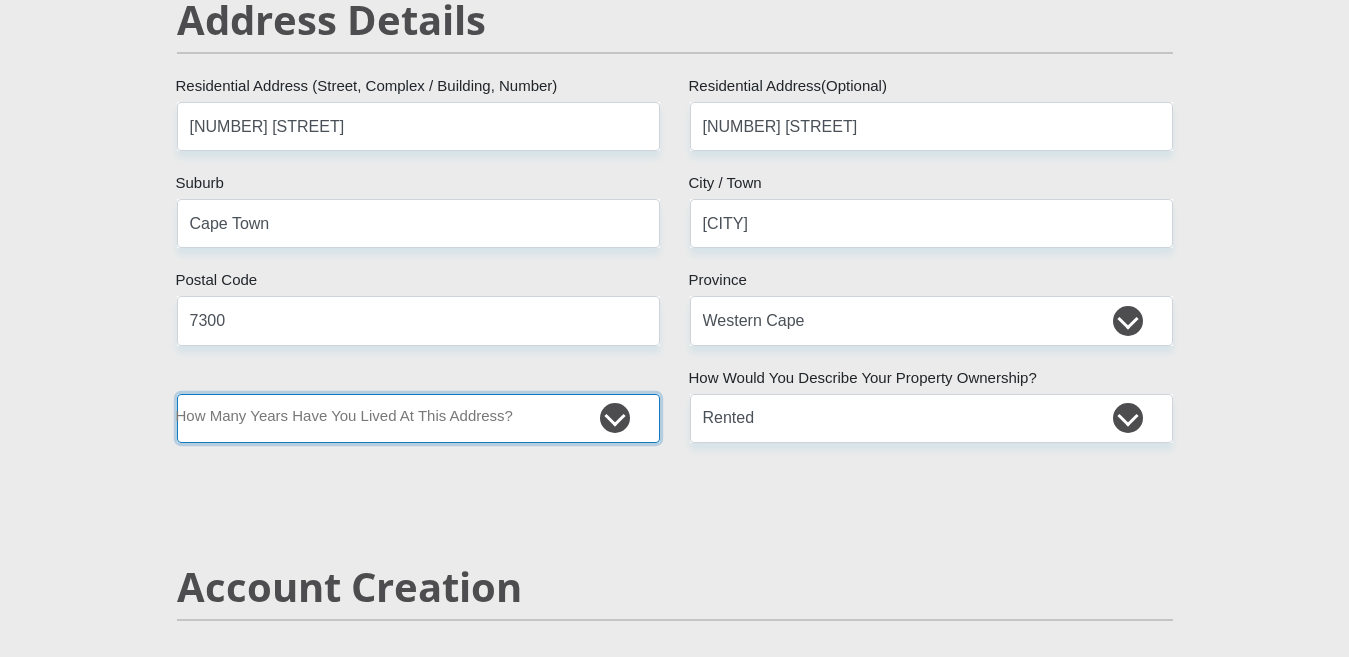 click on "less than 1 year
1-3 years
3-5 years
5+ years" at bounding box center (418, 418) 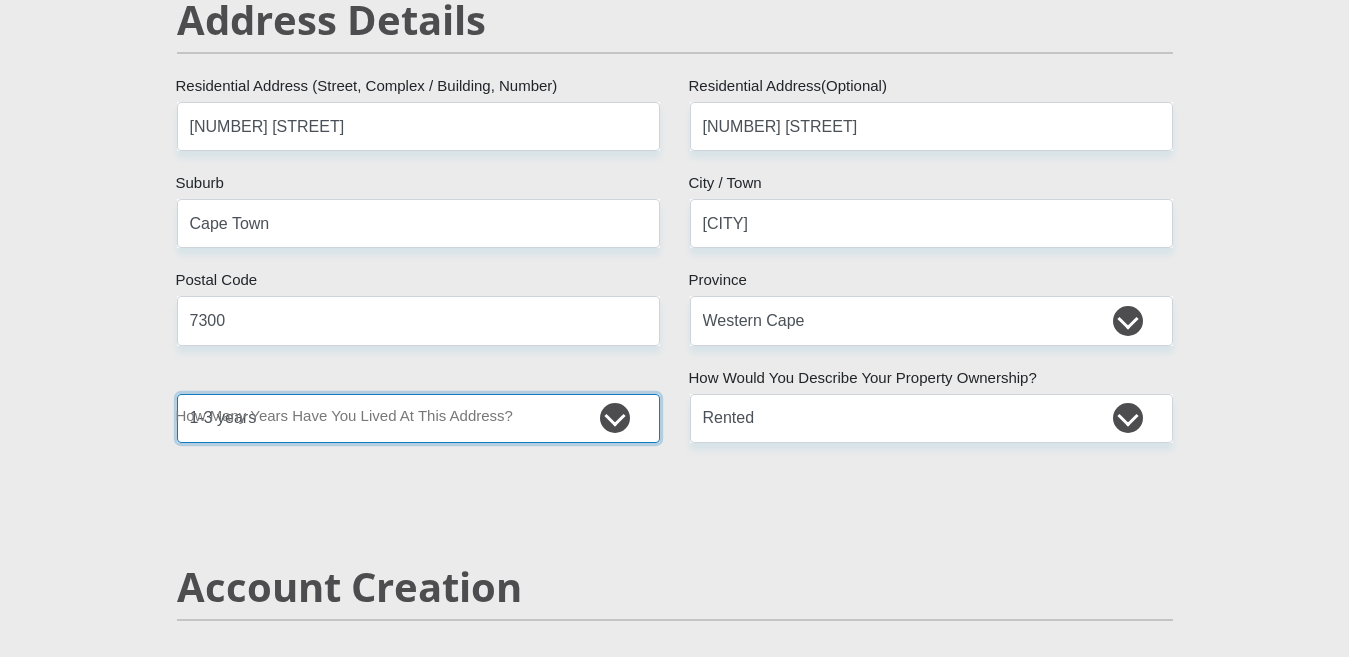 click on "less than 1 year
1-3 years
3-5 years
5+ years" at bounding box center [418, 418] 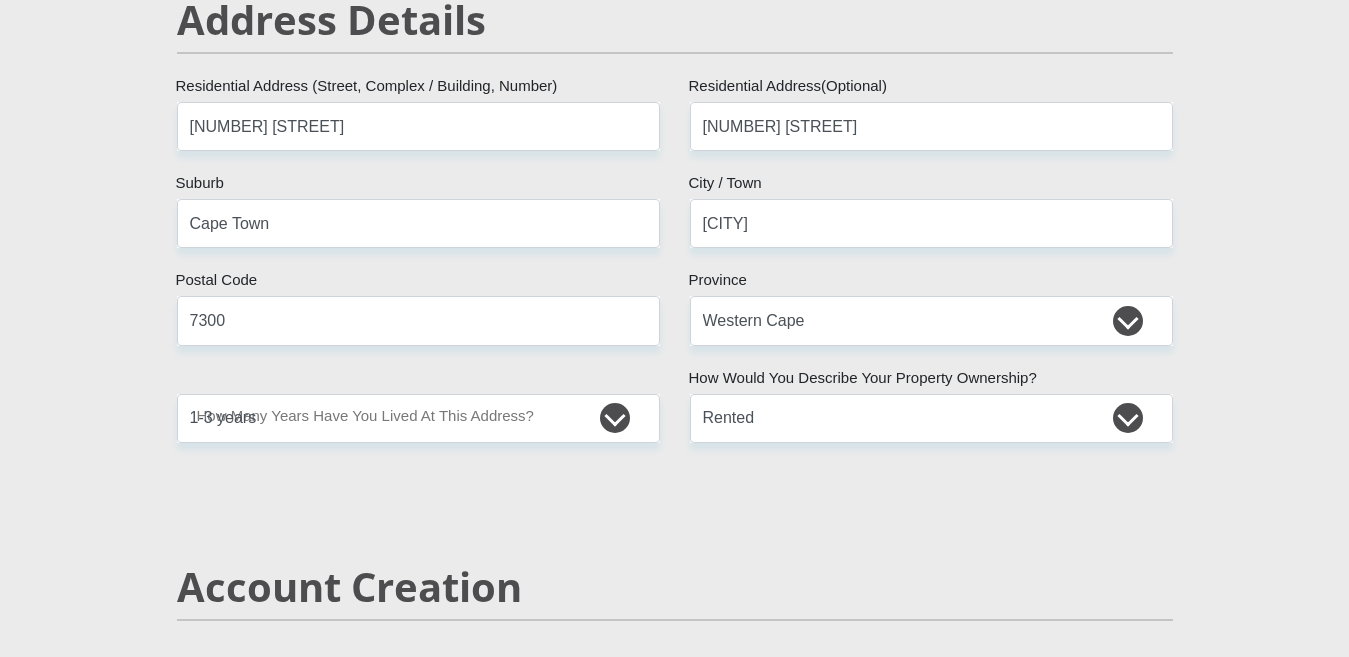 click on "Mr
Ms
Mrs
Dr
Other
Title
keaton
First Name
vermeulen
Surname
0104155276082
South African ID Number
Please input valid ID number
South Africa
Afghanistan
Aland Islands
Albania
Algeria
America Samoa
American Virgin Islands
Andorra
Angola
Anguilla
Antarctica
Antigua and Barbuda
Argentina" at bounding box center (675, 2278) 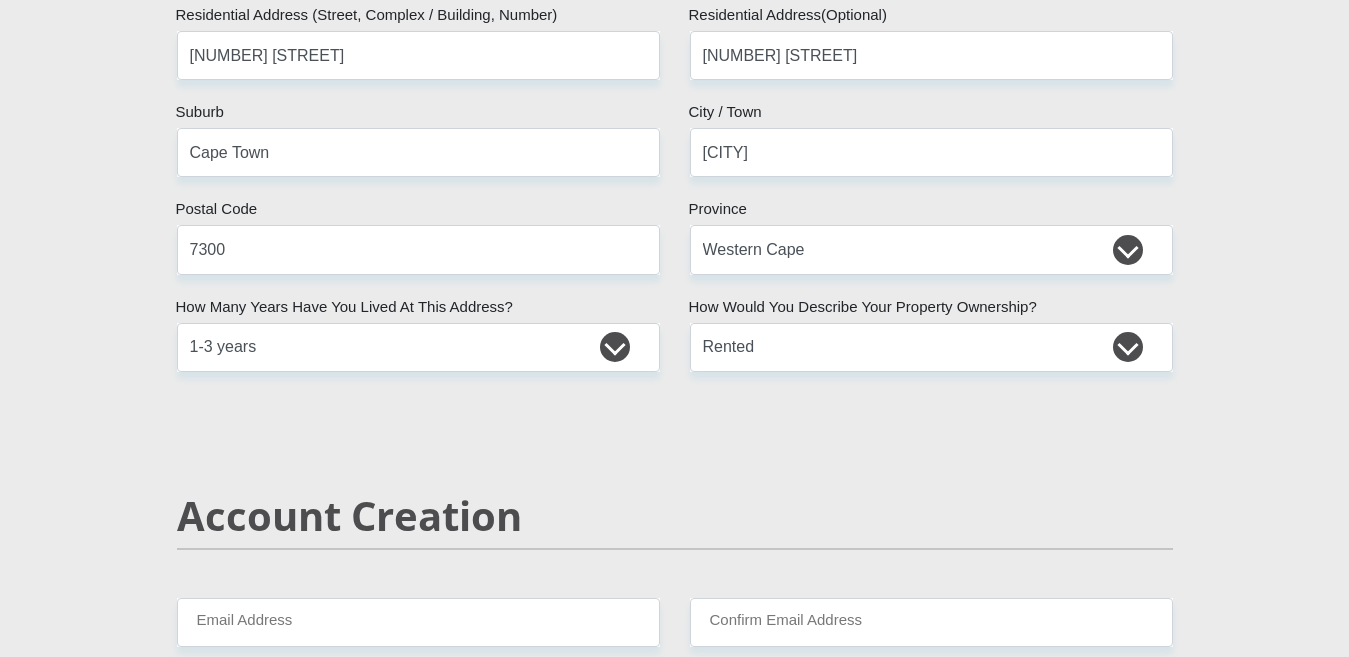 scroll, scrollTop: 1200, scrollLeft: 0, axis: vertical 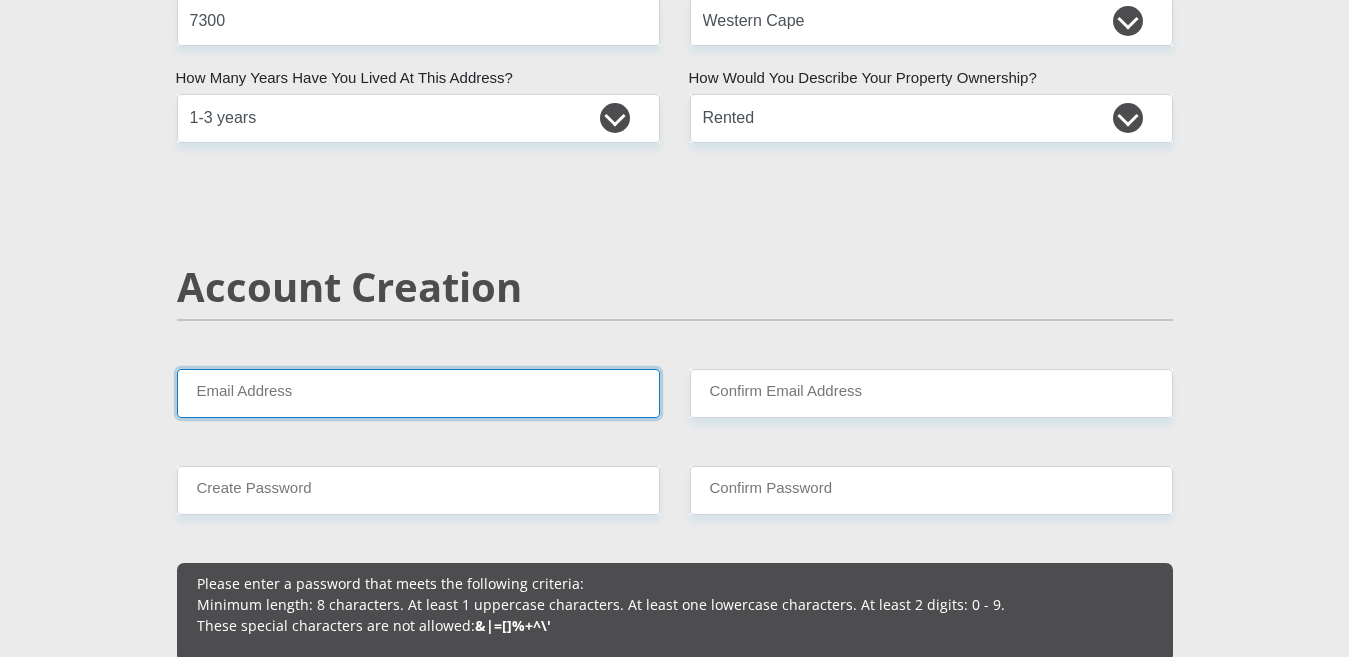 click on "Email Address" at bounding box center [418, 393] 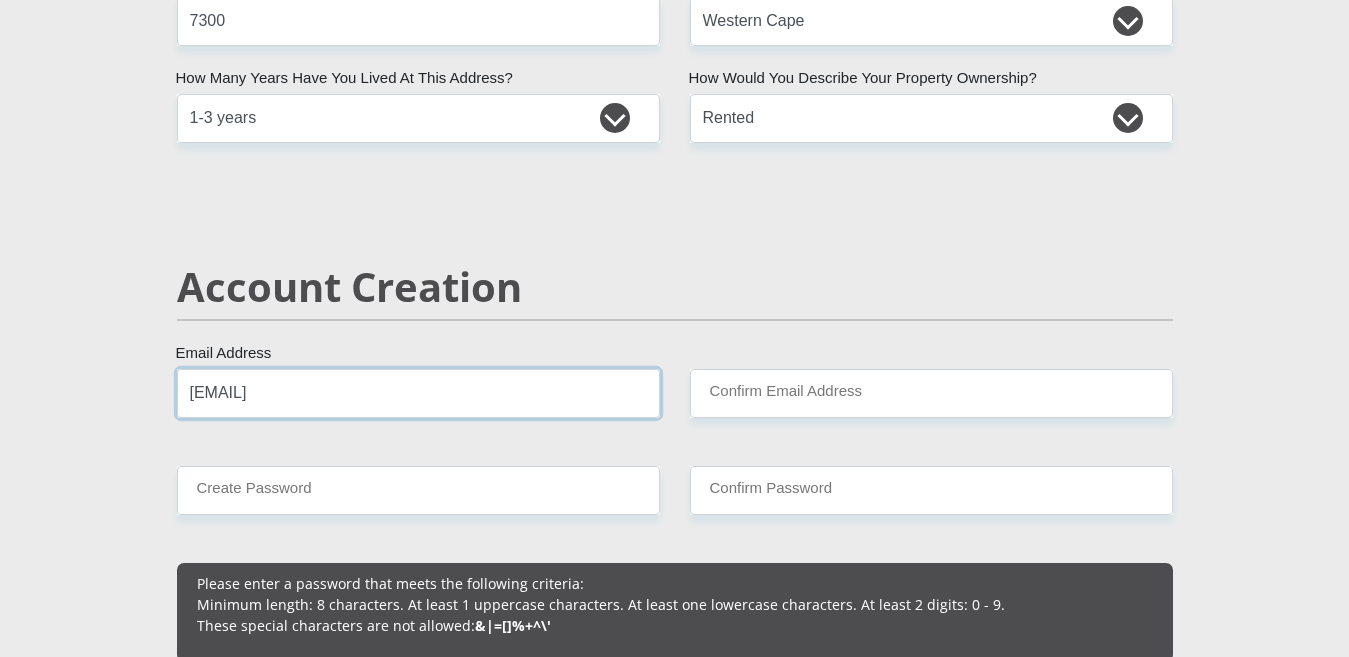 type on "keatonvermeulen69@gmail.com" 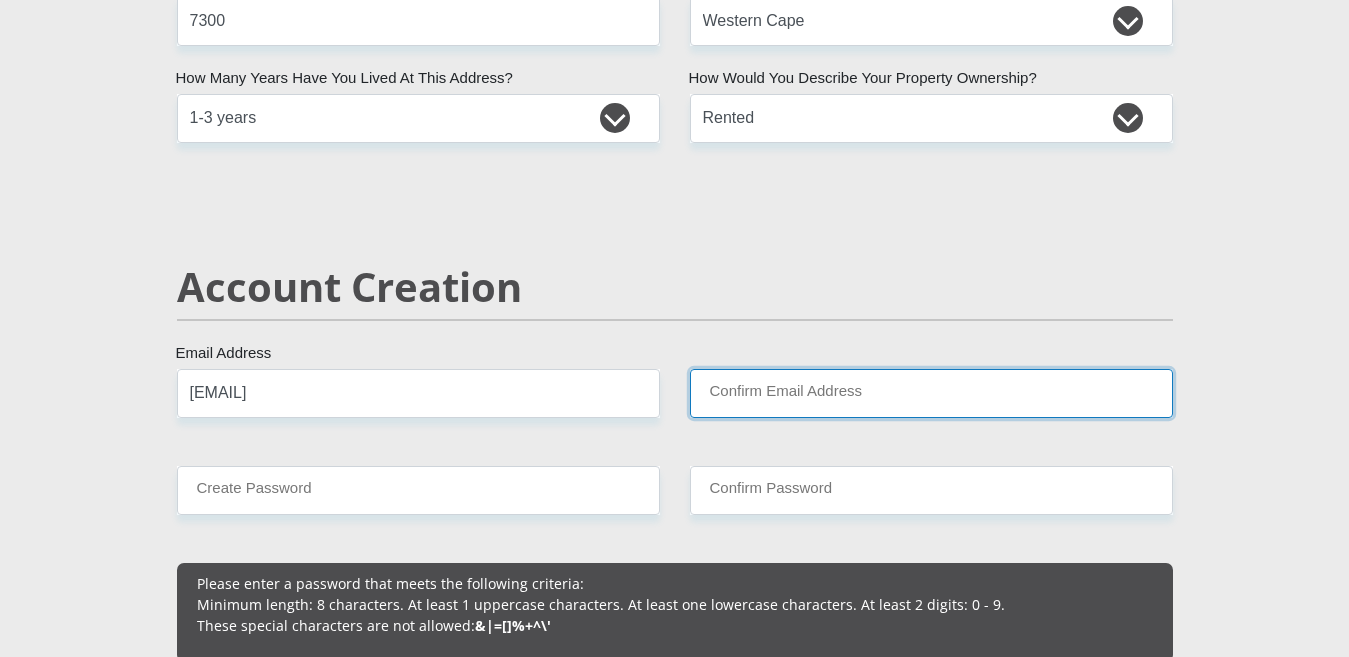 click on "Confirm Email Address" at bounding box center [931, 393] 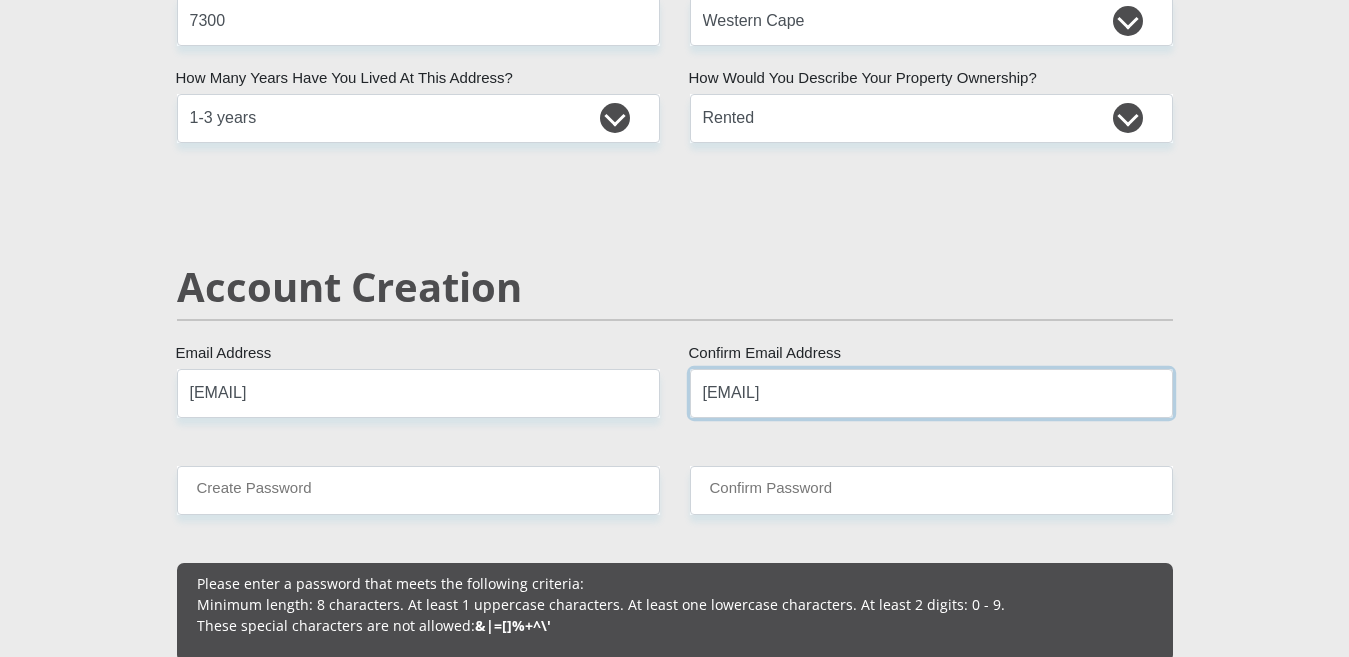 type on "keatonvermeulen69@gmail.com" 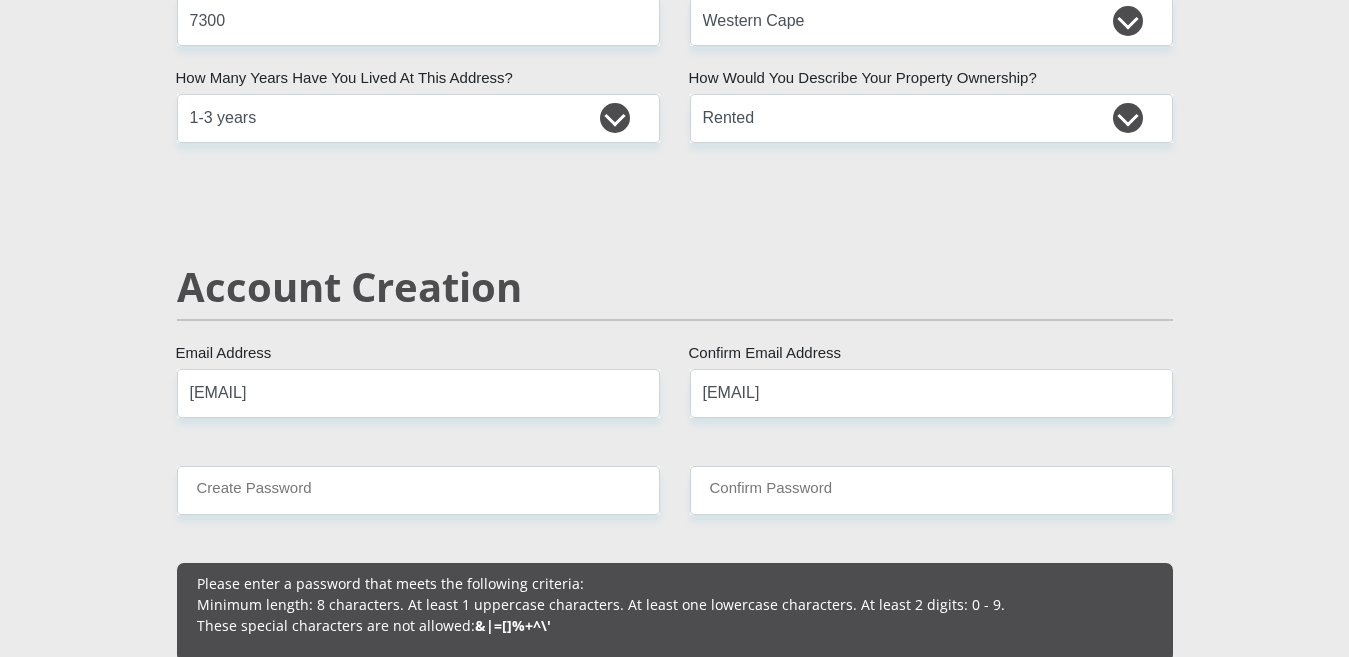click on "Account Creation" at bounding box center (675, 287) 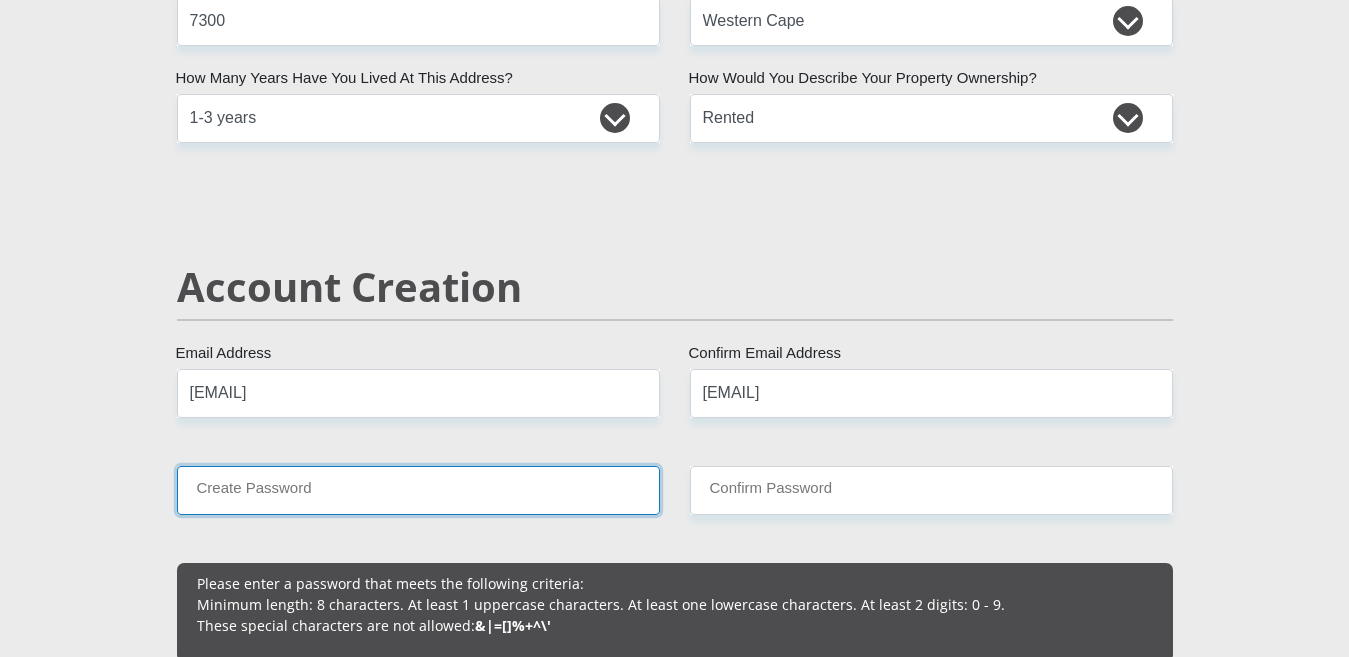 click on "Create Password" at bounding box center (418, 490) 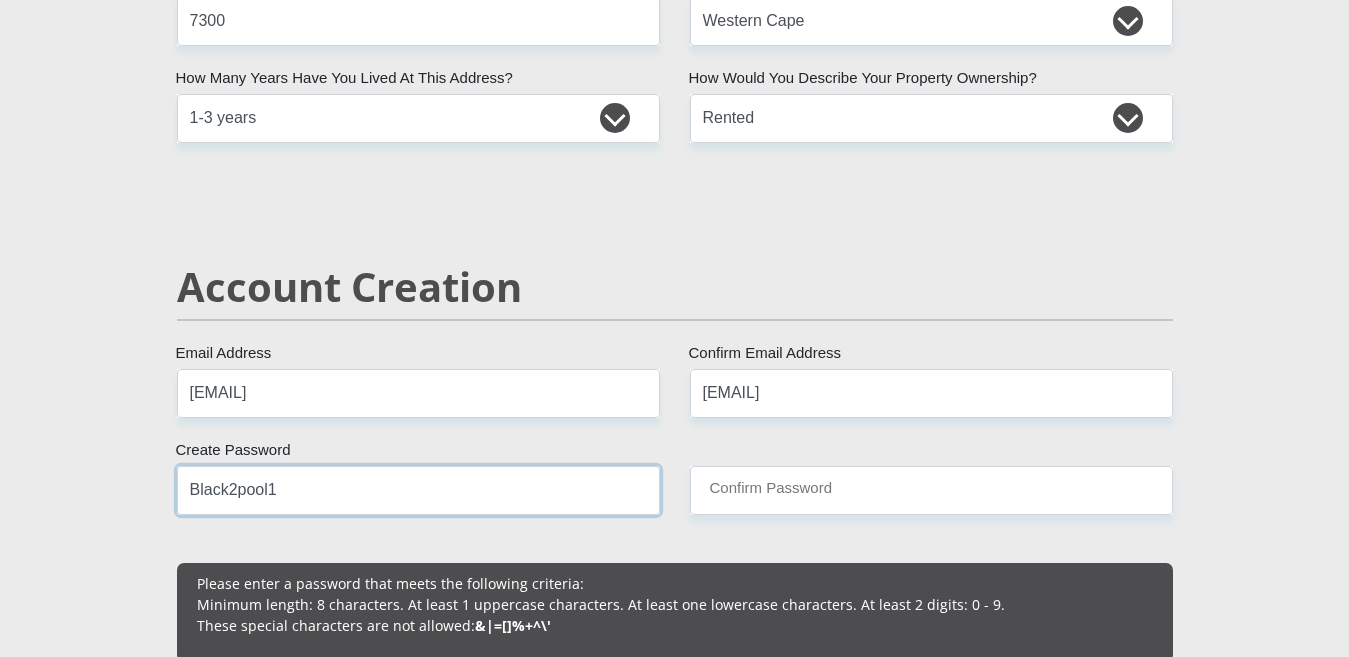 type on "Black2pool1" 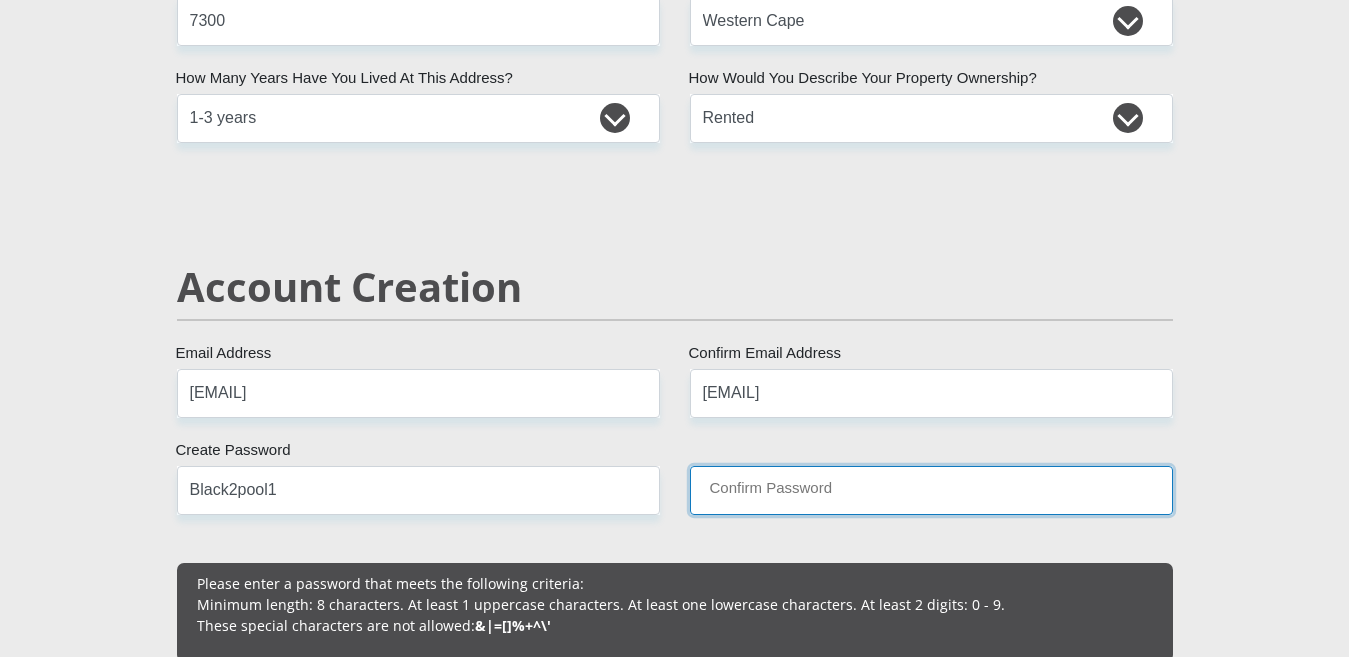 click on "Confirm Password" at bounding box center (931, 490) 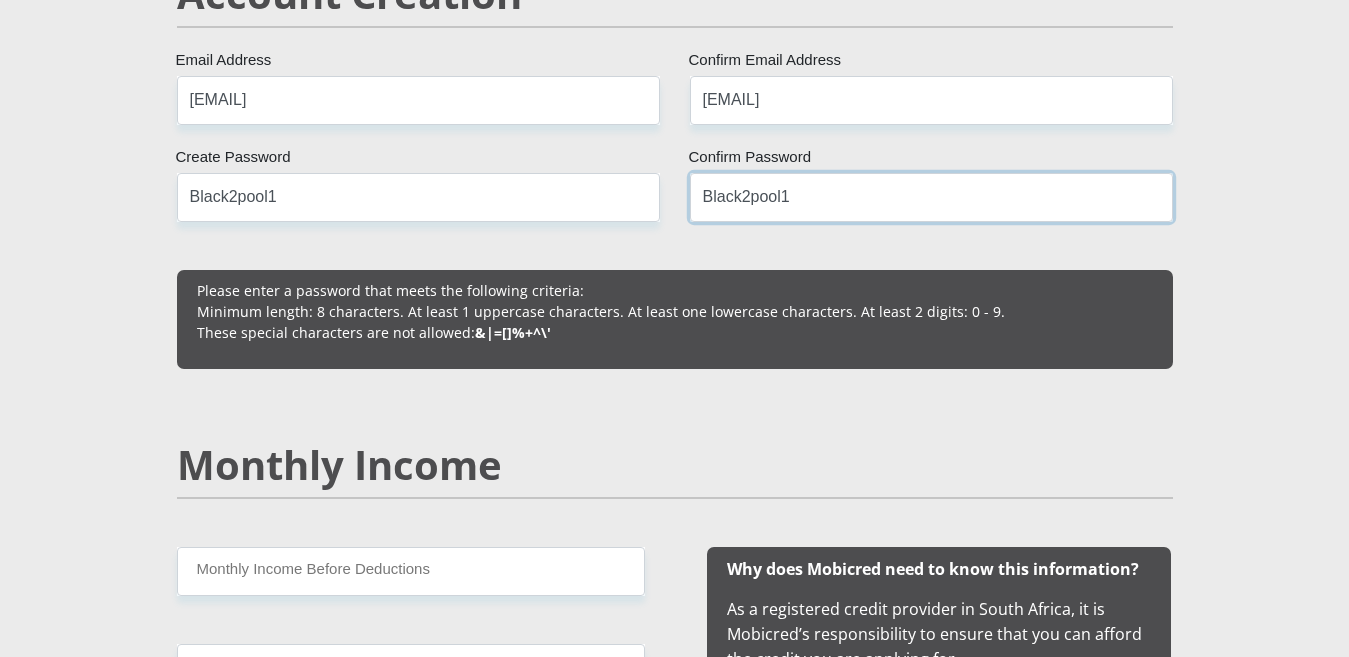 scroll, scrollTop: 1500, scrollLeft: 0, axis: vertical 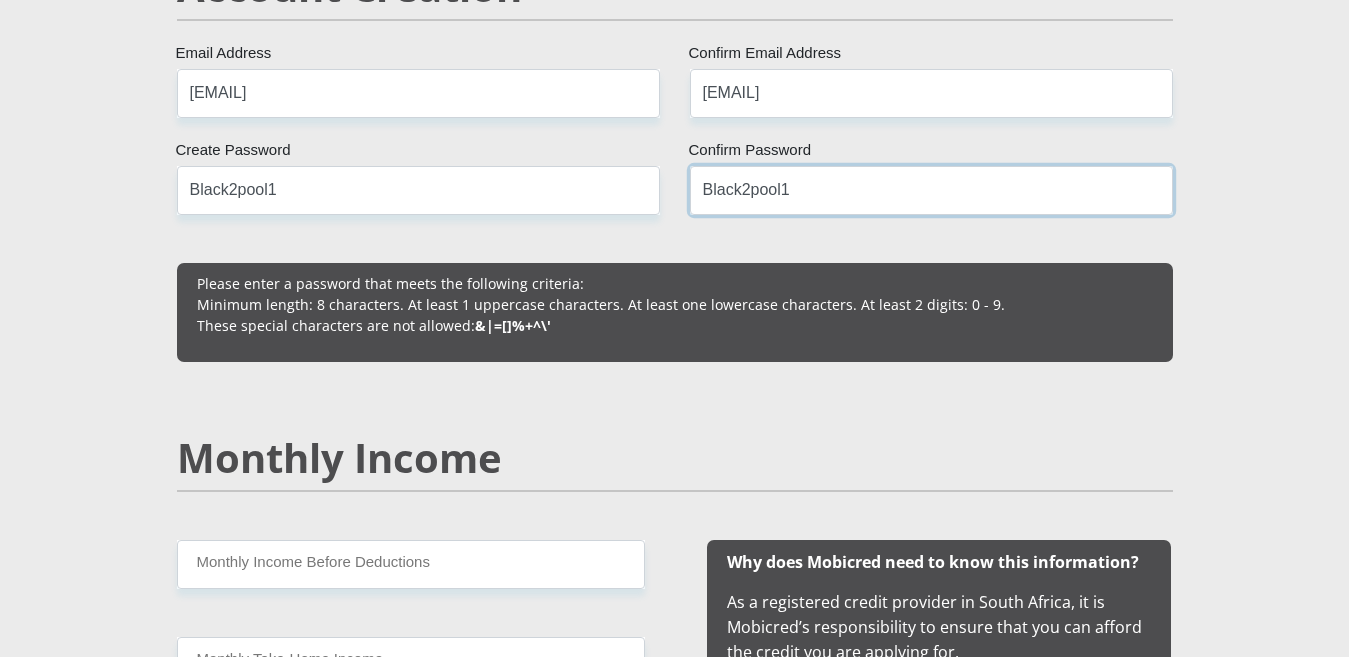 type on "Black2pool1" 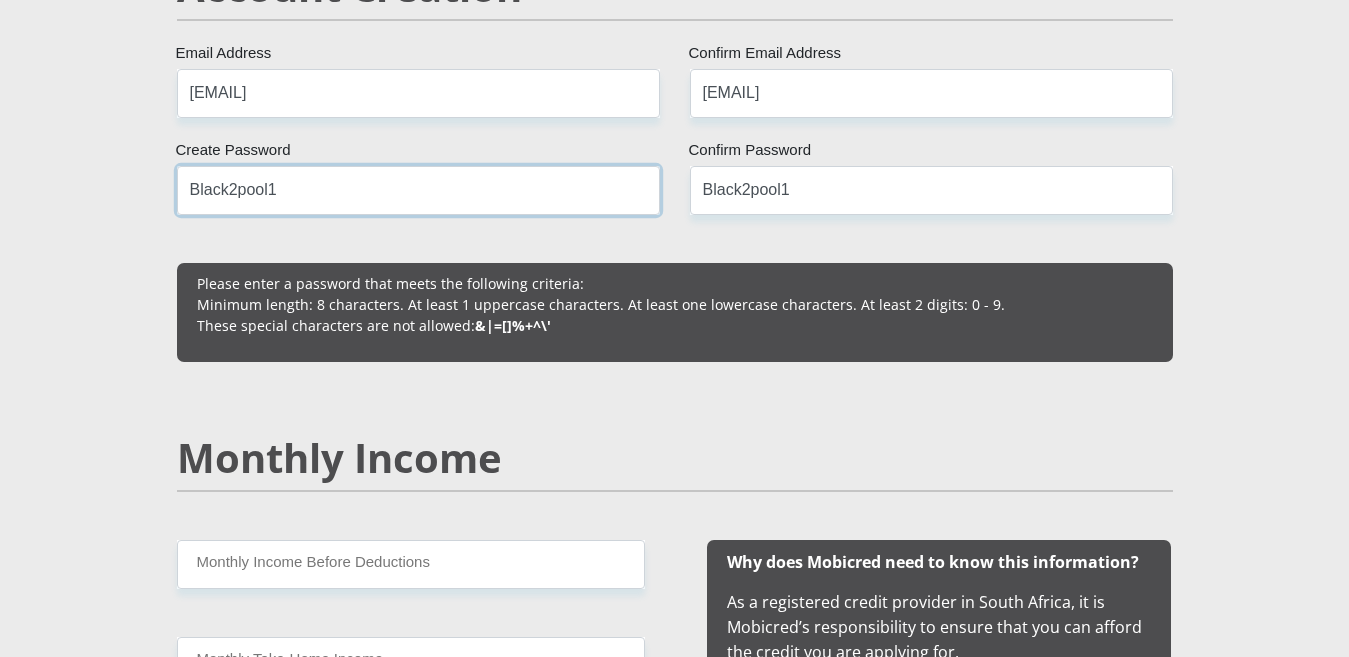 click on "Black2pool1" at bounding box center [418, 190] 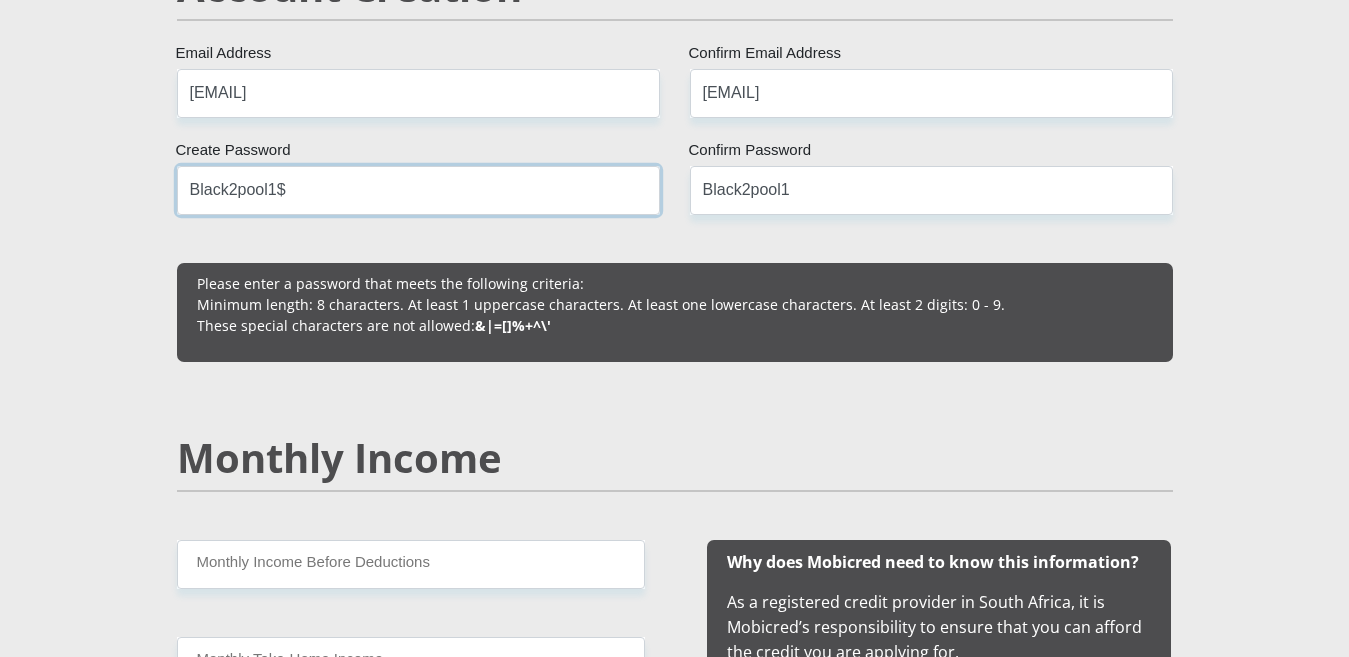 type on "Black2pool1$" 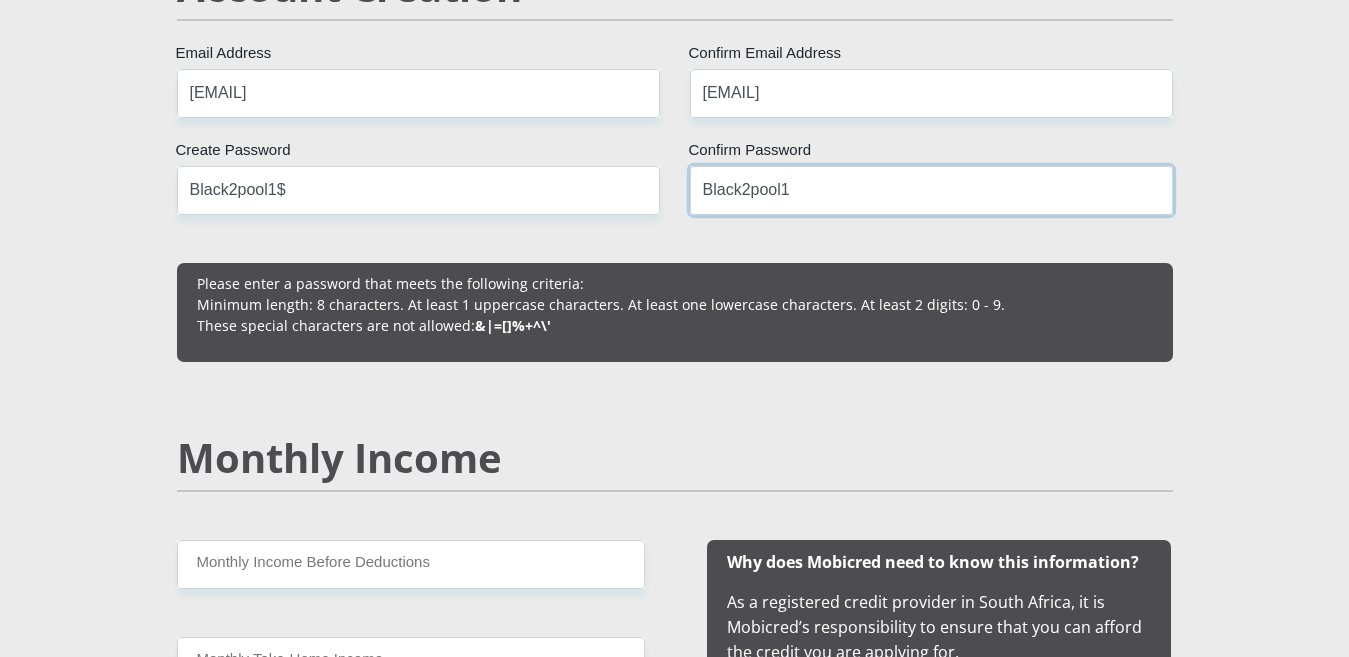 click on "Black2pool1" at bounding box center (931, 190) 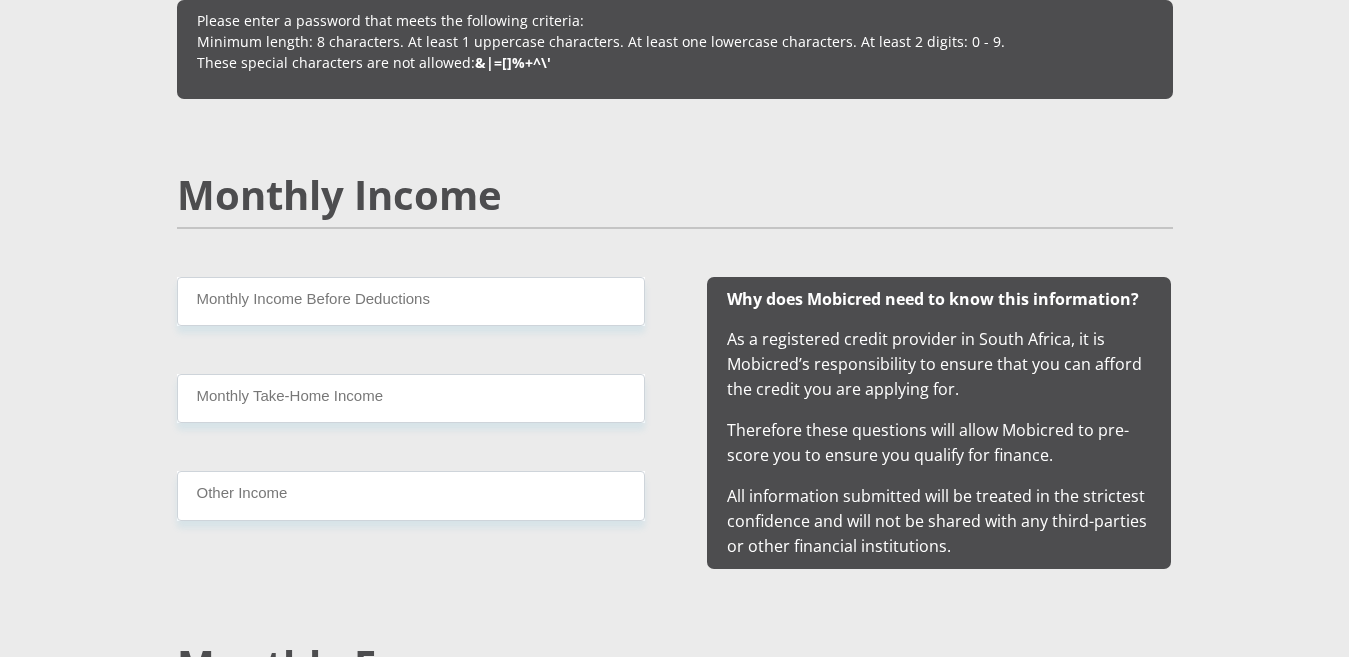 scroll, scrollTop: 1800, scrollLeft: 0, axis: vertical 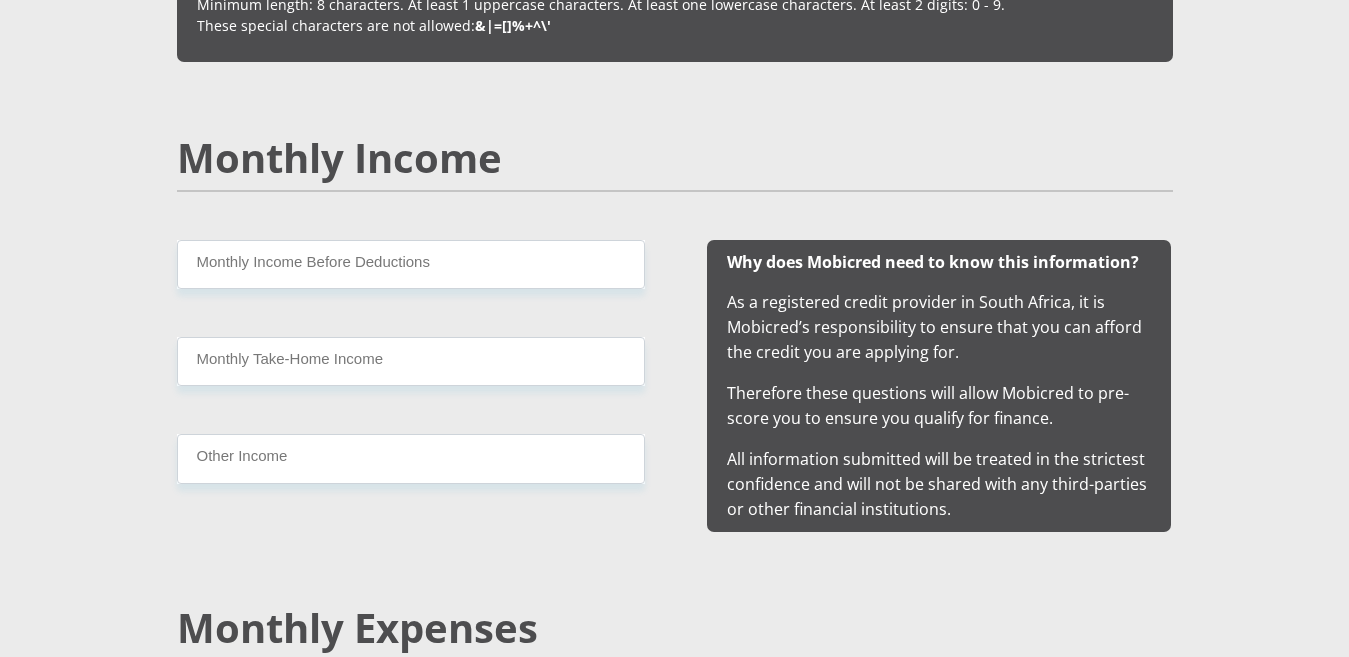 type on "Black2pool1$" 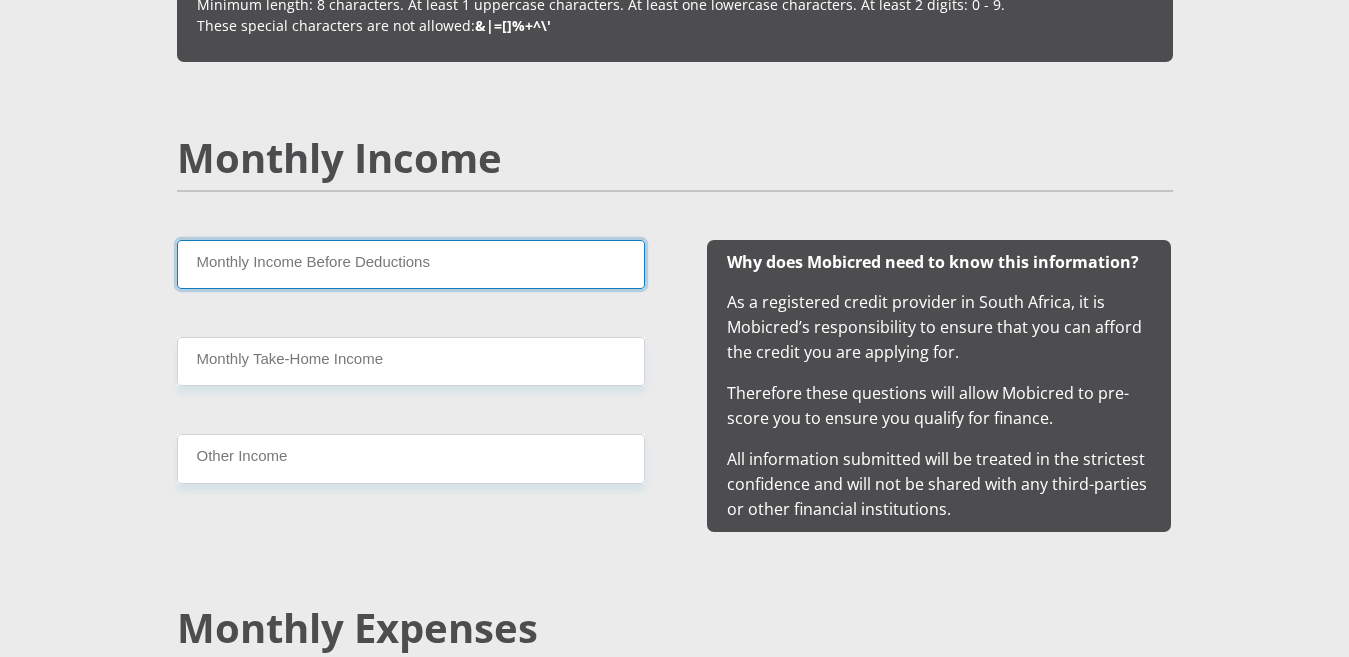 click on "Monthly Income Before Deductions" at bounding box center (411, 264) 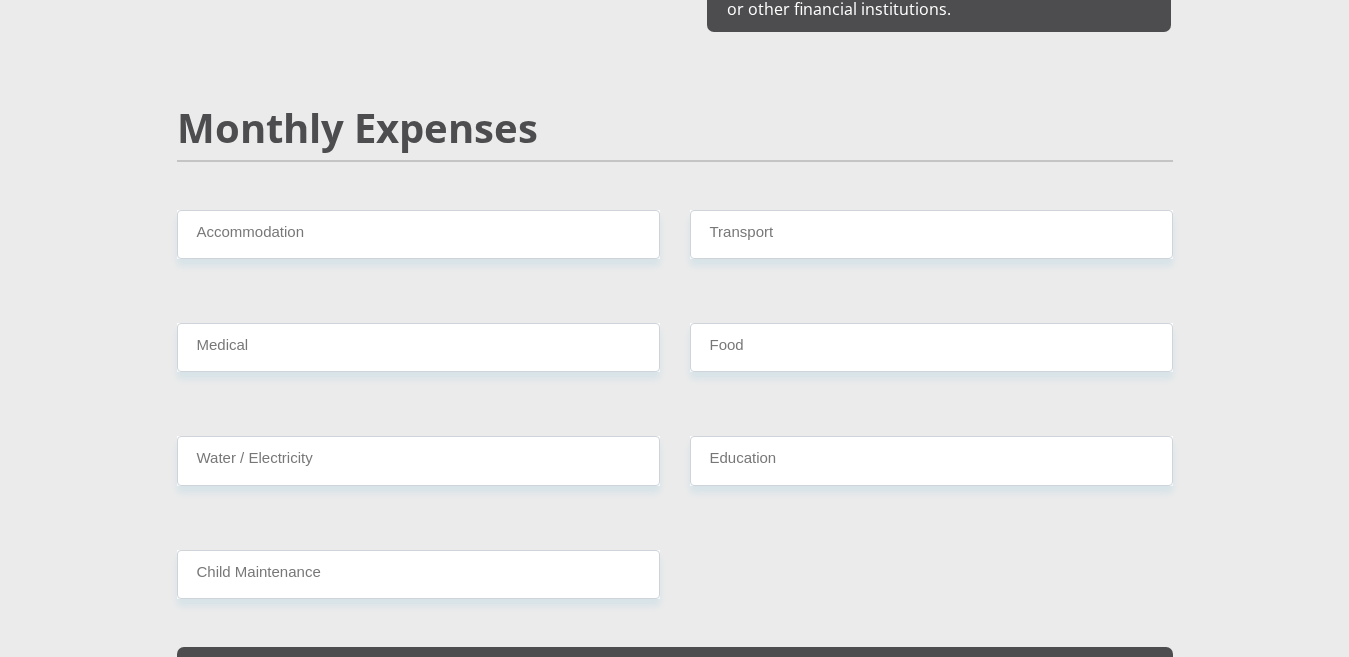scroll, scrollTop: 2400, scrollLeft: 0, axis: vertical 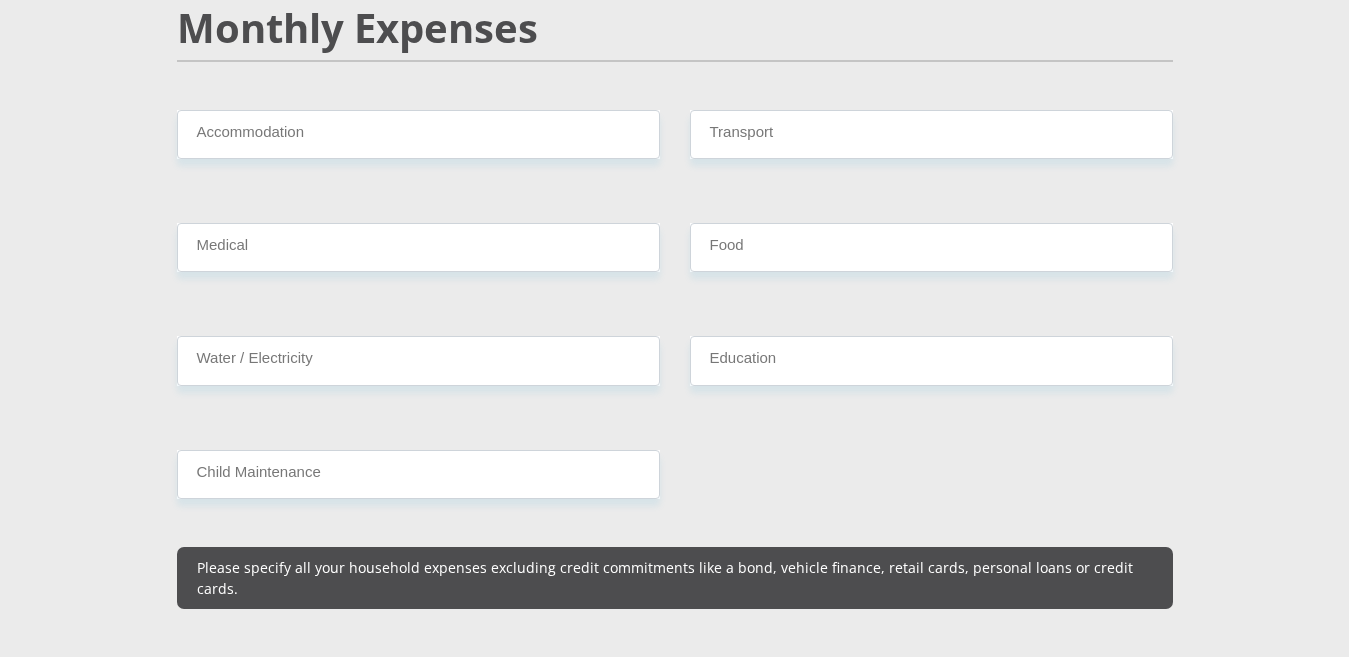 type on "6000" 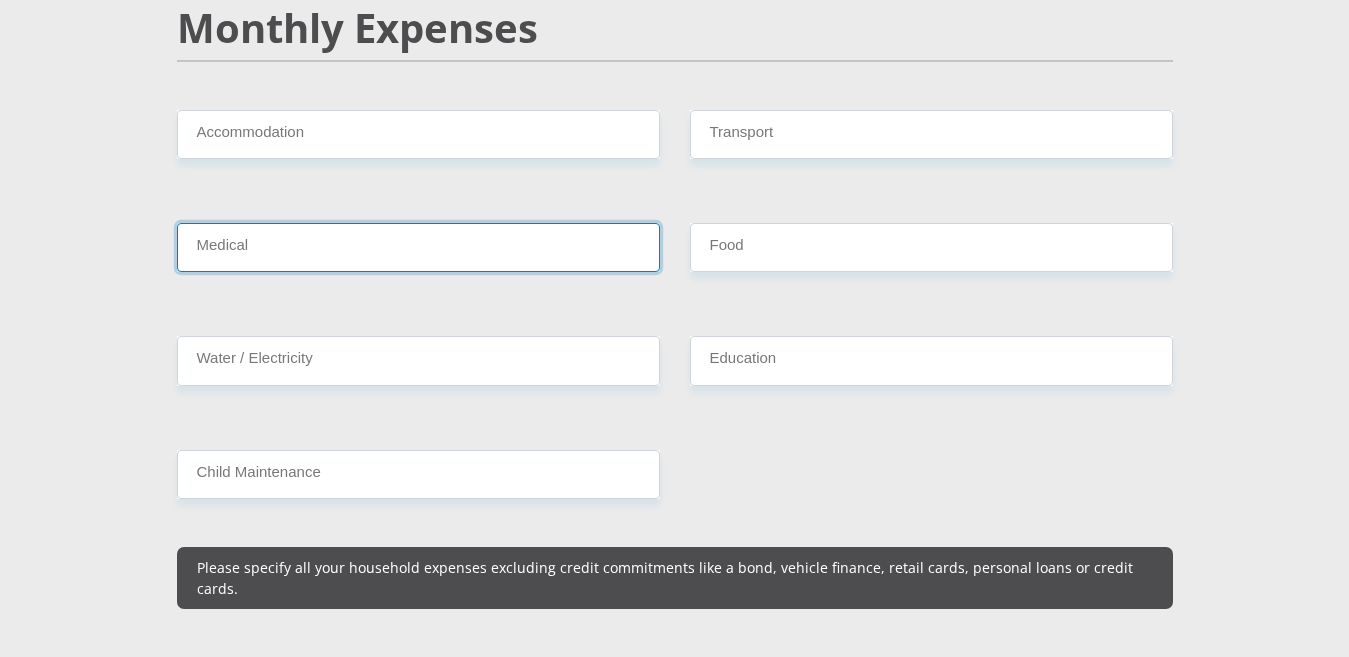 click on "Medical" at bounding box center (418, 247) 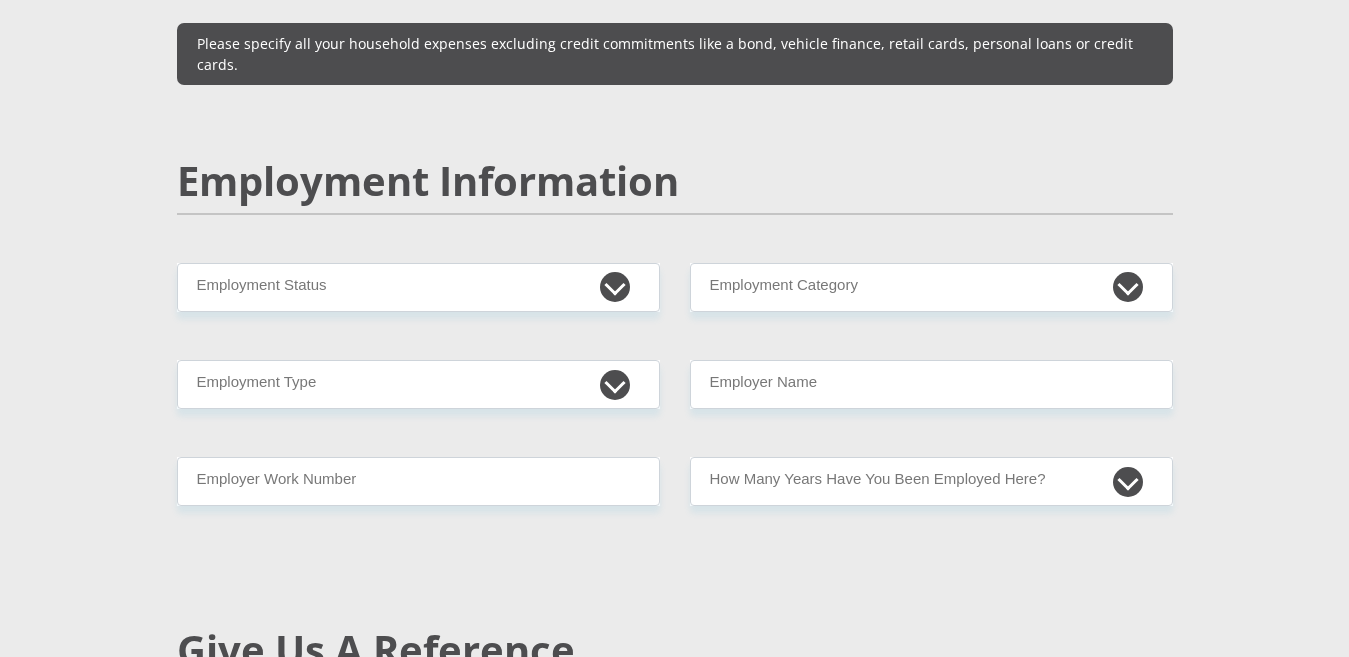 scroll, scrollTop: 3000, scrollLeft: 0, axis: vertical 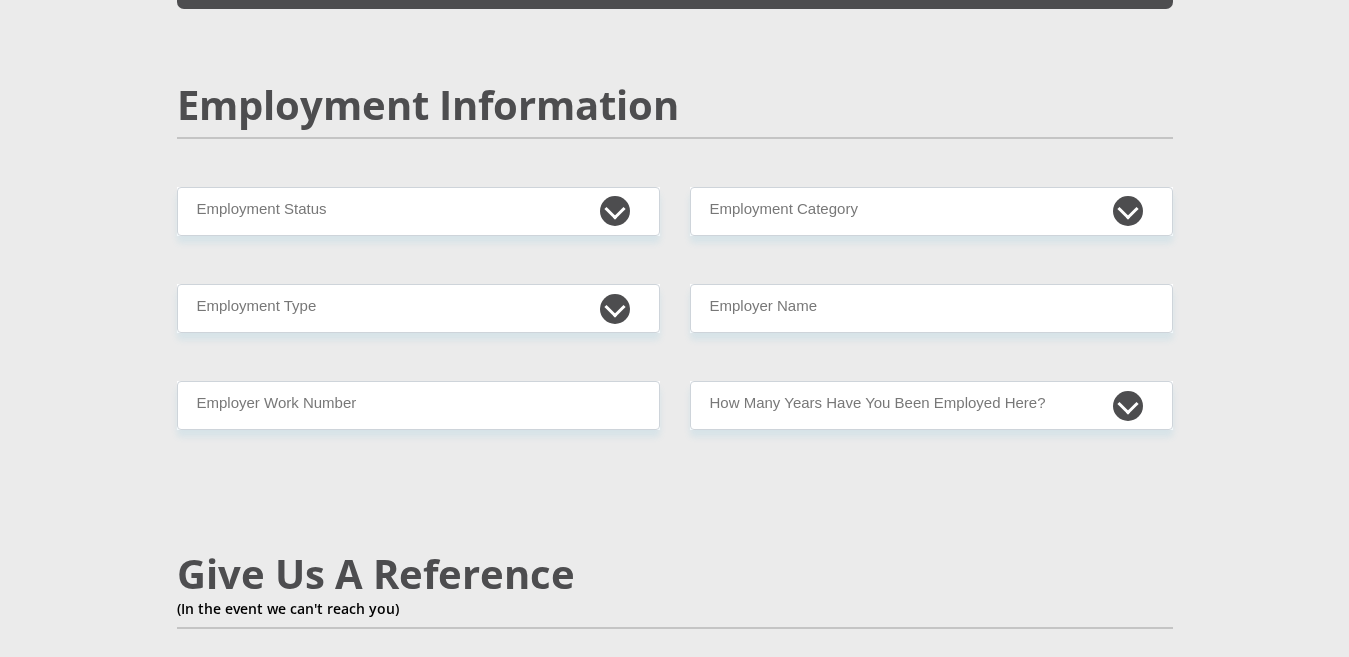 type on "560" 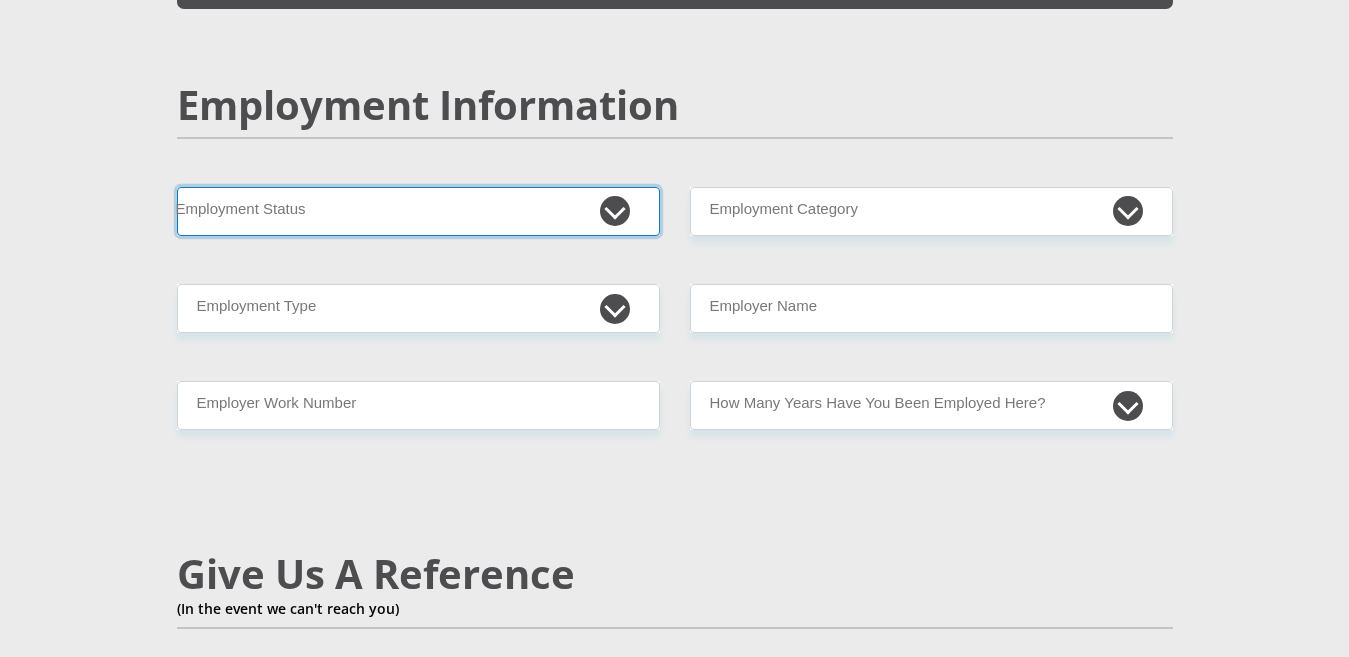 click on "Permanent/Full-time
Part-time/Casual
Contract Worker
Self-Employed
Housewife
Retired
Student
Medically Boarded
Disability
Unemployed" at bounding box center (418, 211) 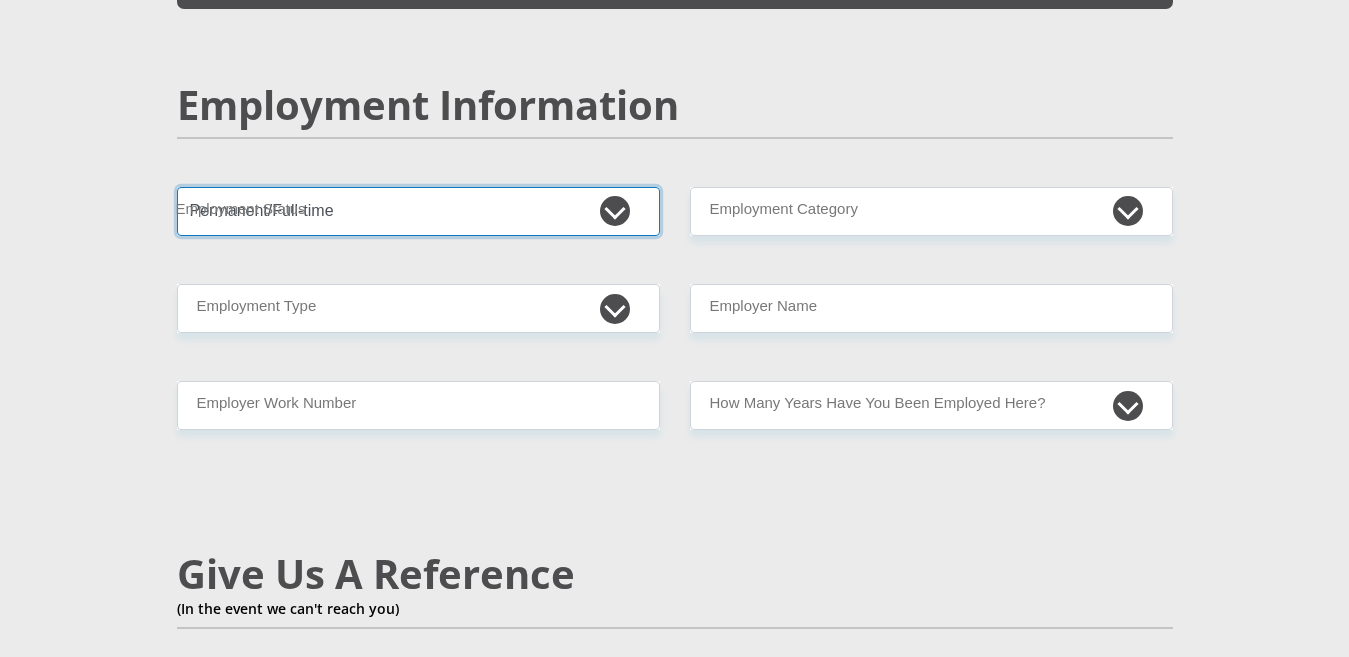 click on "Permanent/Full-time
Part-time/Casual
Contract Worker
Self-Employed
Housewife
Retired
Student
Medically Boarded
Disability
Unemployed" at bounding box center (418, 211) 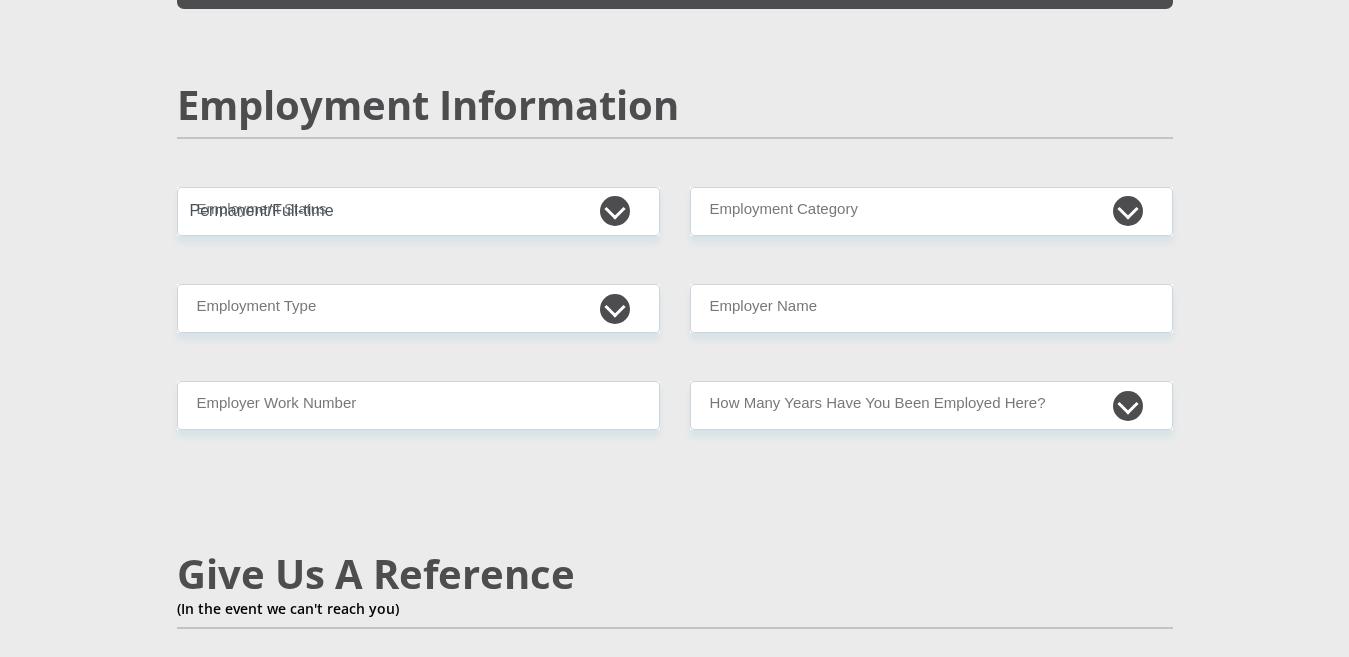 click on "Mr
Ms
Mrs
Dr
Other
Title
keaton
First Name
vermeulen
Surname
0104155276082
South African ID Number
Please input valid ID number
South Africa
Afghanistan
Aland Islands
Albania
Algeria
America Samoa
American Virgin Islands
Andorra
Angola
Anguilla
Antarctica
Antigua and Barbuda
Argentina" at bounding box center (675, 178) 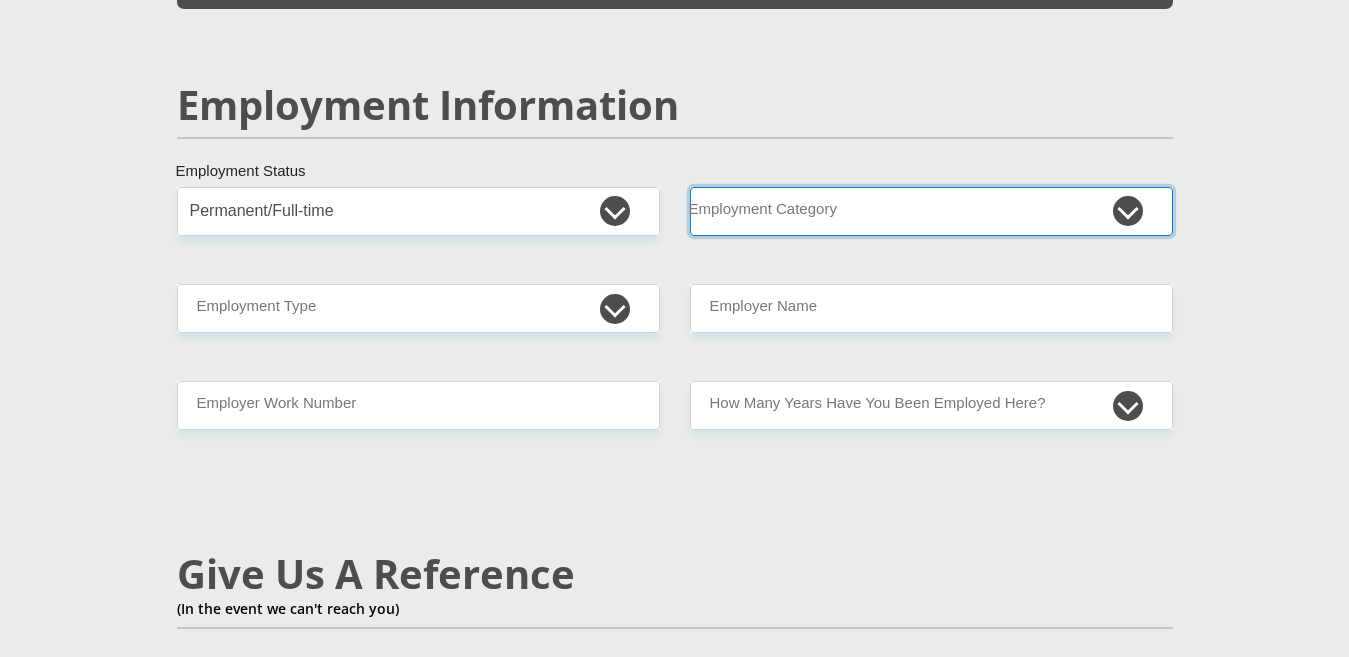 click on "AGRICULTURE
ALCOHOL & TOBACCO
CONSTRUCTION MATERIALS
METALLURGY
EQUIPMENT FOR RENEWABLE ENERGY
SPECIALIZED CONTRACTORS
CAR
GAMING (INCL. INTERNET
OTHER WHOLESALE
UNLICENSED PHARMACEUTICALS
CURRENCY EXCHANGE HOUSES
OTHER FINANCIAL INSTITUTIONS & INSURANCE
REAL ESTATE AGENTS
OIL & GAS
OTHER MATERIALS (E.G. IRON ORE)
PRECIOUS STONES & PRECIOUS METALS
POLITICAL ORGANIZATIONS
RELIGIOUS ORGANIZATIONS(NOT SECTS)
ACTI. HAVING BUSINESS DEAL WITH PUBLIC ADMINISTRATION
LAUNDROMATS" at bounding box center [931, 211] 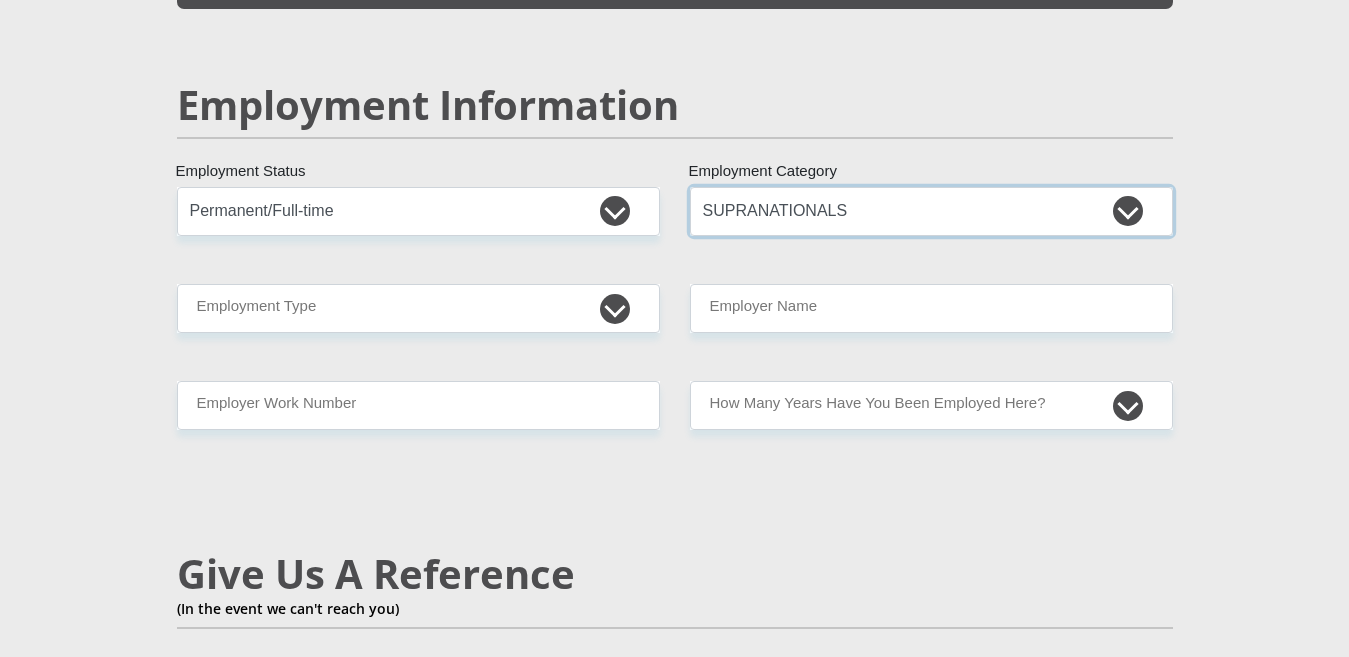 click on "AGRICULTURE
ALCOHOL & TOBACCO
CONSTRUCTION MATERIALS
METALLURGY
EQUIPMENT FOR RENEWABLE ENERGY
SPECIALIZED CONTRACTORS
CAR
GAMING (INCL. INTERNET
OTHER WHOLESALE
UNLICENSED PHARMACEUTICALS
CURRENCY EXCHANGE HOUSES
OTHER FINANCIAL INSTITUTIONS & INSURANCE
REAL ESTATE AGENTS
OIL & GAS
OTHER MATERIALS (E.G. IRON ORE)
PRECIOUS STONES & PRECIOUS METALS
POLITICAL ORGANIZATIONS
RELIGIOUS ORGANIZATIONS(NOT SECTS)
ACTI. HAVING BUSINESS DEAL WITH PUBLIC ADMINISTRATION
LAUNDROMATS" at bounding box center [931, 211] 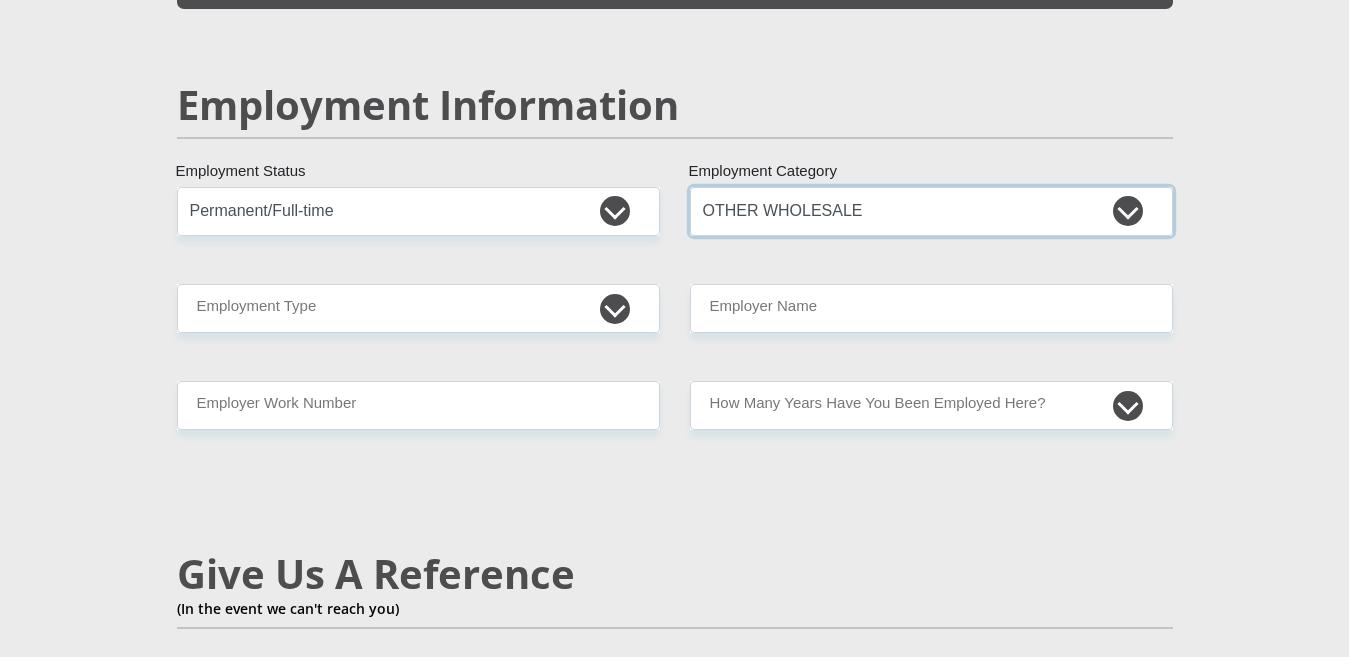 click on "AGRICULTURE
ALCOHOL & TOBACCO
CONSTRUCTION MATERIALS
METALLURGY
EQUIPMENT FOR RENEWABLE ENERGY
SPECIALIZED CONTRACTORS
CAR
GAMING (INCL. INTERNET
OTHER WHOLESALE
UNLICENSED PHARMACEUTICALS
CURRENCY EXCHANGE HOUSES
OTHER FINANCIAL INSTITUTIONS & INSURANCE
REAL ESTATE AGENTS
OIL & GAS
OTHER MATERIALS (E.G. IRON ORE)
PRECIOUS STONES & PRECIOUS METALS
POLITICAL ORGANIZATIONS
RELIGIOUS ORGANIZATIONS(NOT SECTS)
ACTI. HAVING BUSINESS DEAL WITH PUBLIC ADMINISTRATION
LAUNDROMATS" at bounding box center (931, 211) 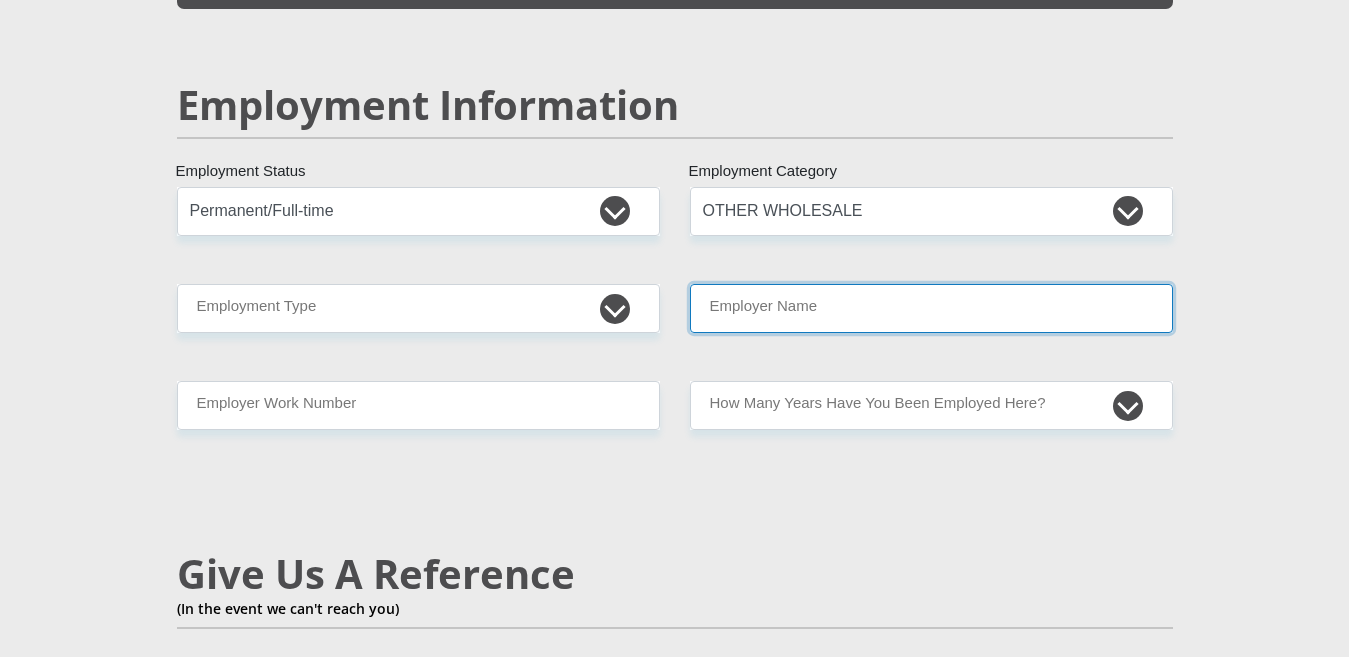 click on "Employer Name" at bounding box center [931, 308] 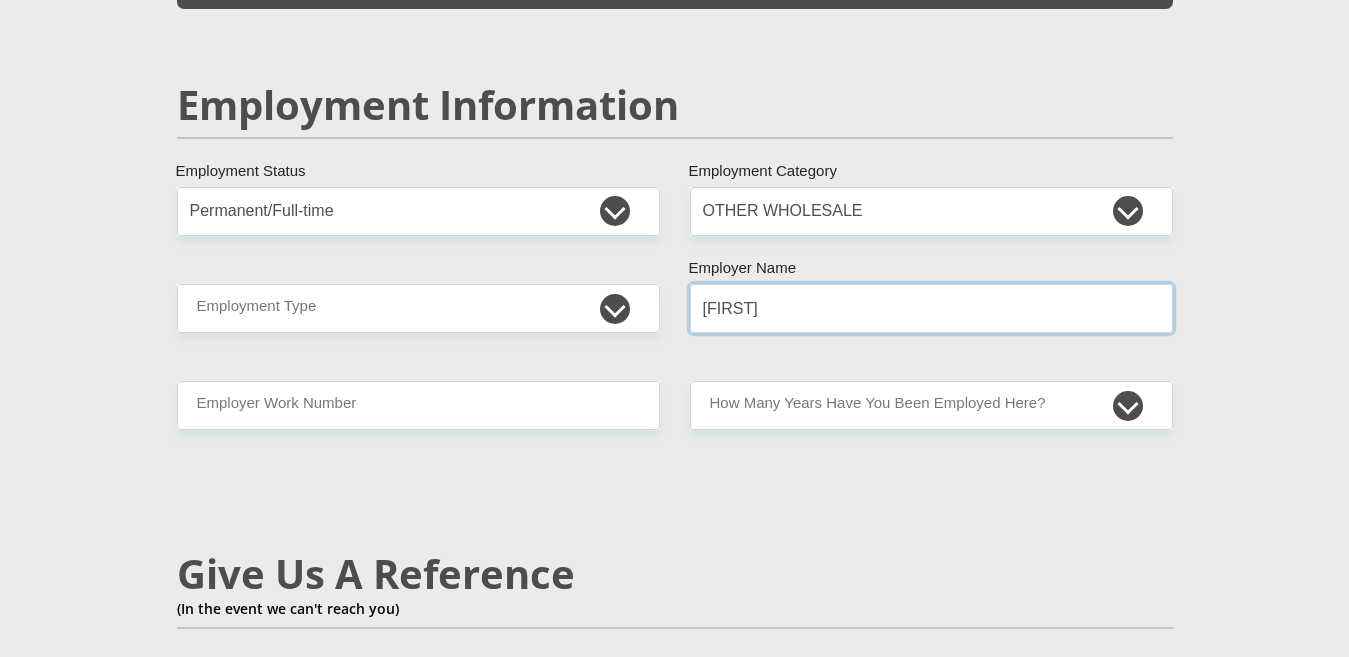 type on "Keaton" 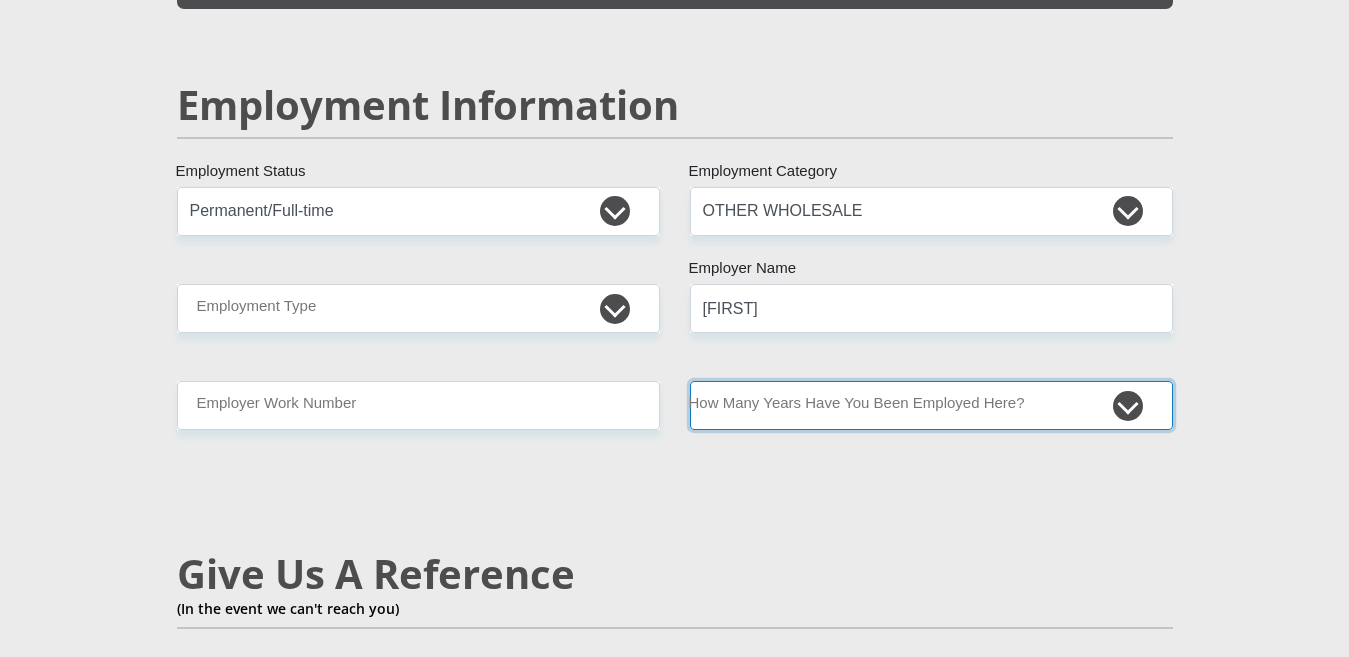 click on "less than 1 year
1-3 years
3-5 years
5+ years" at bounding box center (931, 405) 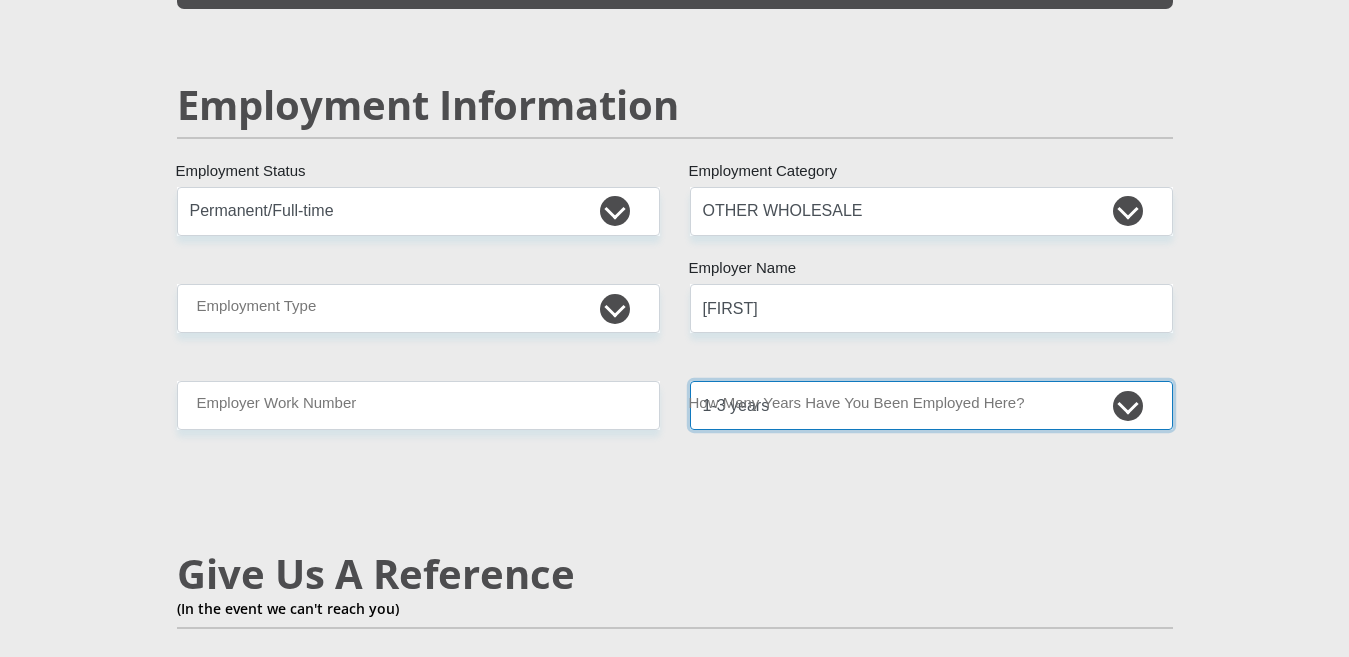 click on "less than 1 year
1-3 years
3-5 years
5+ years" at bounding box center [931, 405] 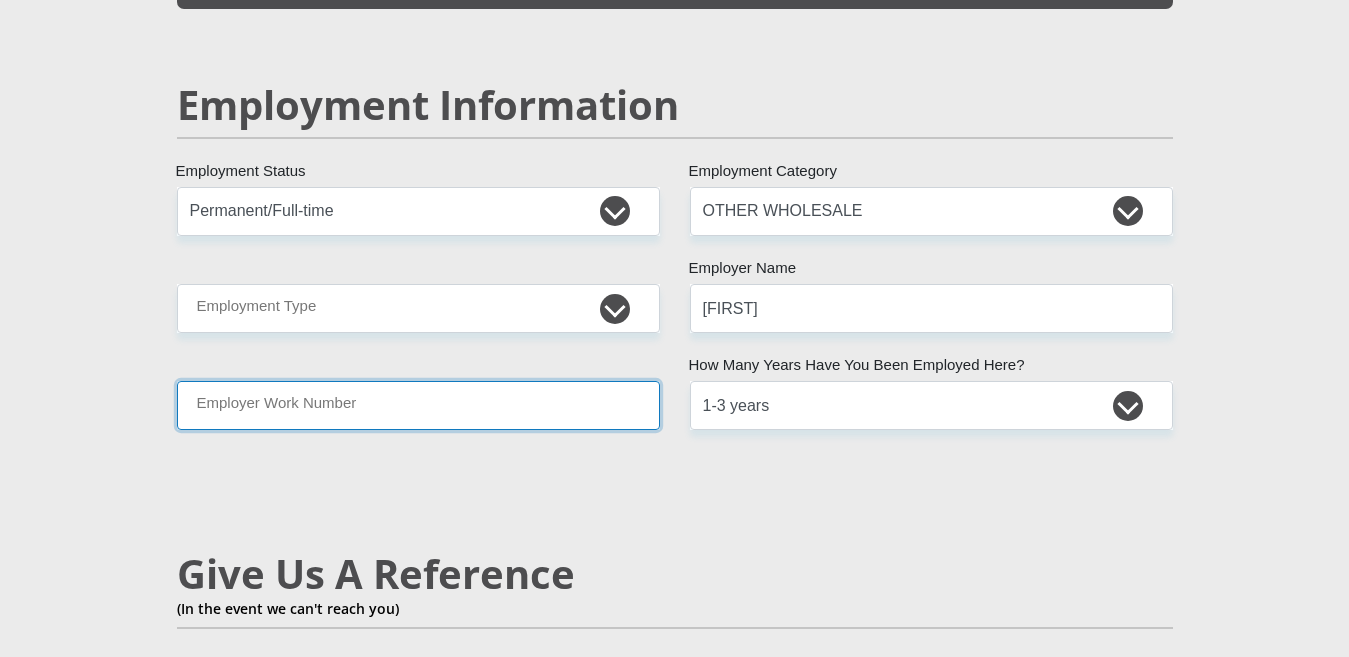 click on "Employer Work Number" at bounding box center [418, 405] 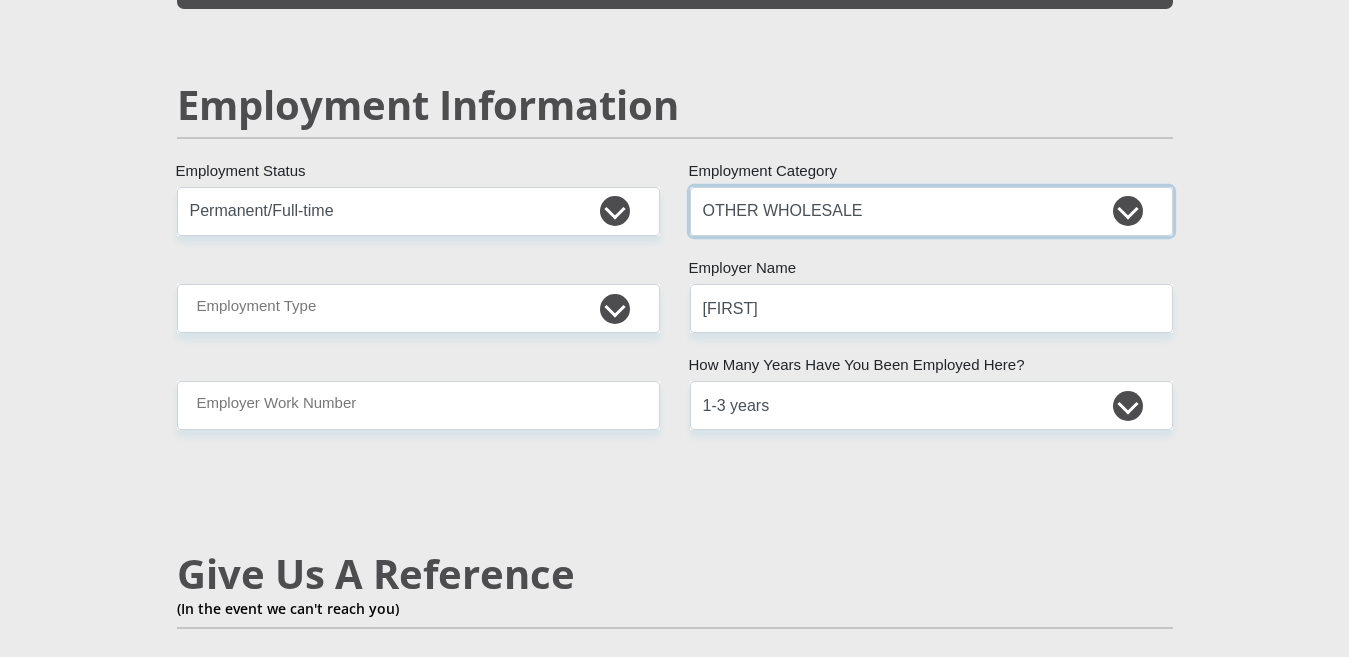 click on "AGRICULTURE
ALCOHOL & TOBACCO
CONSTRUCTION MATERIALS
METALLURGY
EQUIPMENT FOR RENEWABLE ENERGY
SPECIALIZED CONTRACTORS
CAR
GAMING (INCL. INTERNET
OTHER WHOLESALE
UNLICENSED PHARMACEUTICALS
CURRENCY EXCHANGE HOUSES
OTHER FINANCIAL INSTITUTIONS & INSURANCE
REAL ESTATE AGENTS
OIL & GAS
OTHER MATERIALS (E.G. IRON ORE)
PRECIOUS STONES & PRECIOUS METALS
POLITICAL ORGANIZATIONS
RELIGIOUS ORGANIZATIONS(NOT SECTS)
ACTI. HAVING BUSINESS DEAL WITH PUBLIC ADMINISTRATION
LAUNDROMATS" at bounding box center [931, 211] 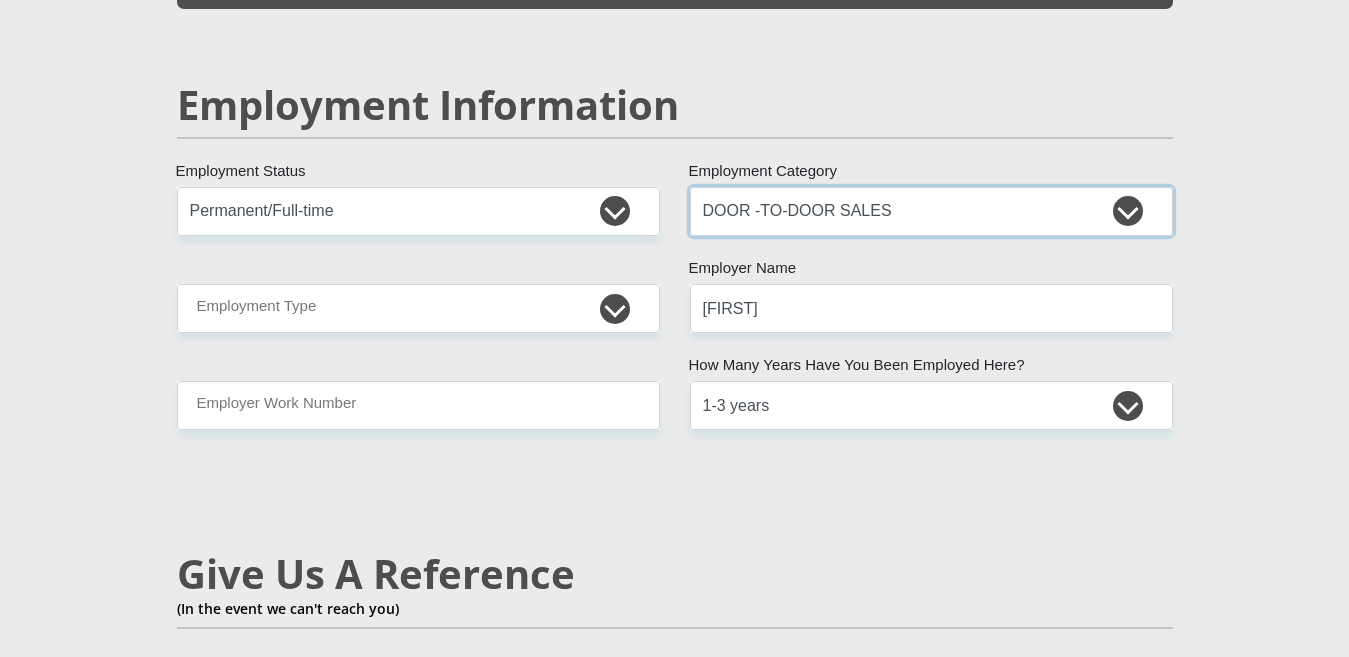 click on "AGRICULTURE
ALCOHOL & TOBACCO
CONSTRUCTION MATERIALS
METALLURGY
EQUIPMENT FOR RENEWABLE ENERGY
SPECIALIZED CONTRACTORS
CAR
GAMING (INCL. INTERNET
OTHER WHOLESALE
UNLICENSED PHARMACEUTICALS
CURRENCY EXCHANGE HOUSES
OTHER FINANCIAL INSTITUTIONS & INSURANCE
REAL ESTATE AGENTS
OIL & GAS
OTHER MATERIALS (E.G. IRON ORE)
PRECIOUS STONES & PRECIOUS METALS
POLITICAL ORGANIZATIONS
RELIGIOUS ORGANIZATIONS(NOT SECTS)
ACTI. HAVING BUSINESS DEAL WITH PUBLIC ADMINISTRATION
LAUNDROMATS" at bounding box center [931, 211] 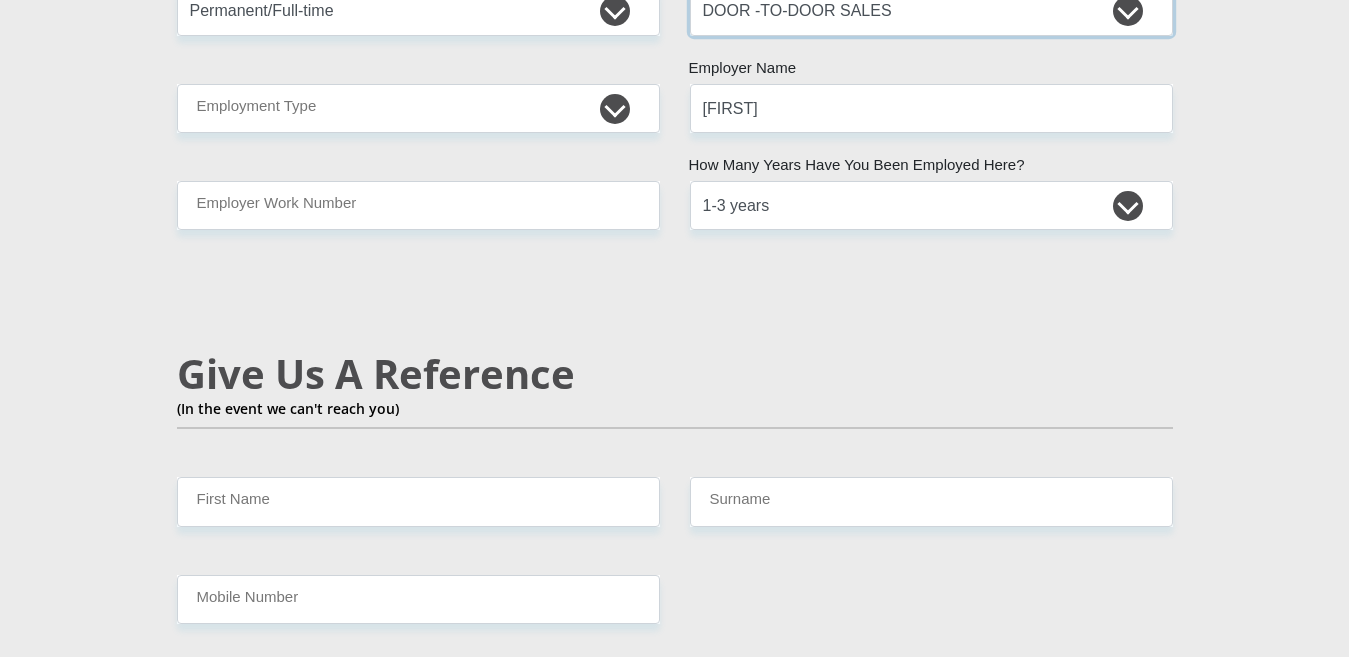 scroll, scrollTop: 3300, scrollLeft: 0, axis: vertical 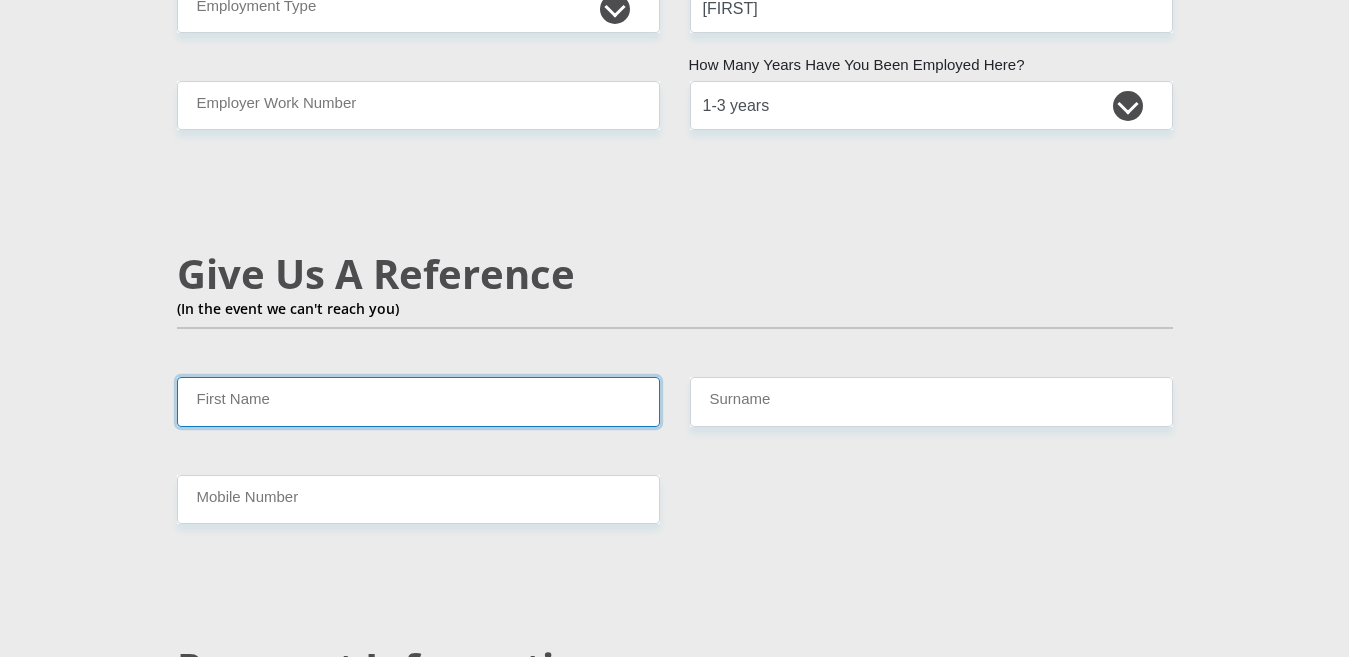 click on "First Name" at bounding box center [418, 401] 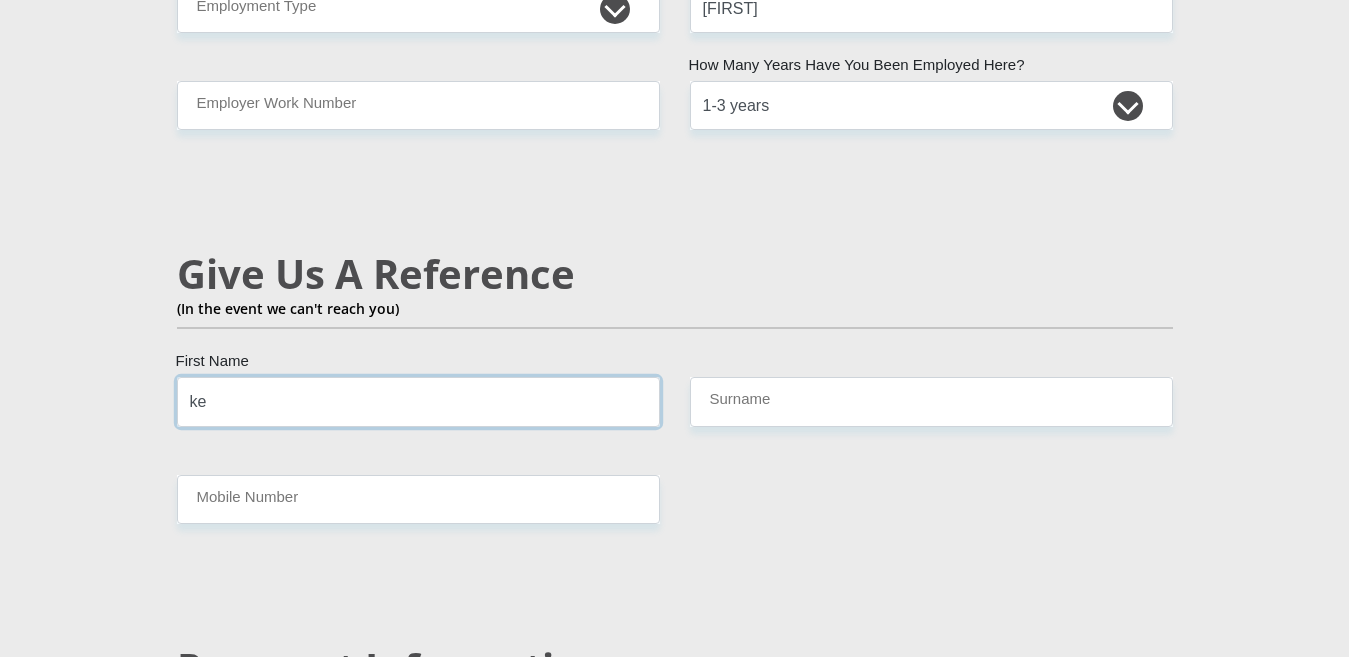 type on "k" 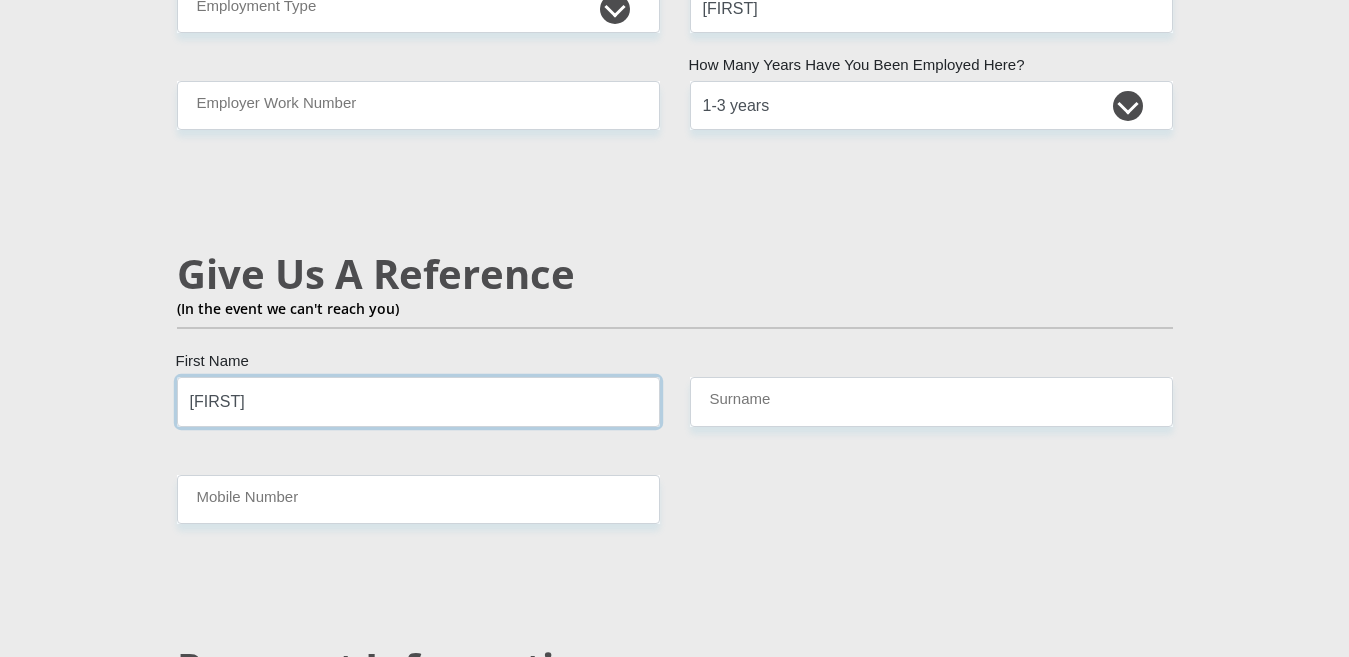 type on "ferdie" 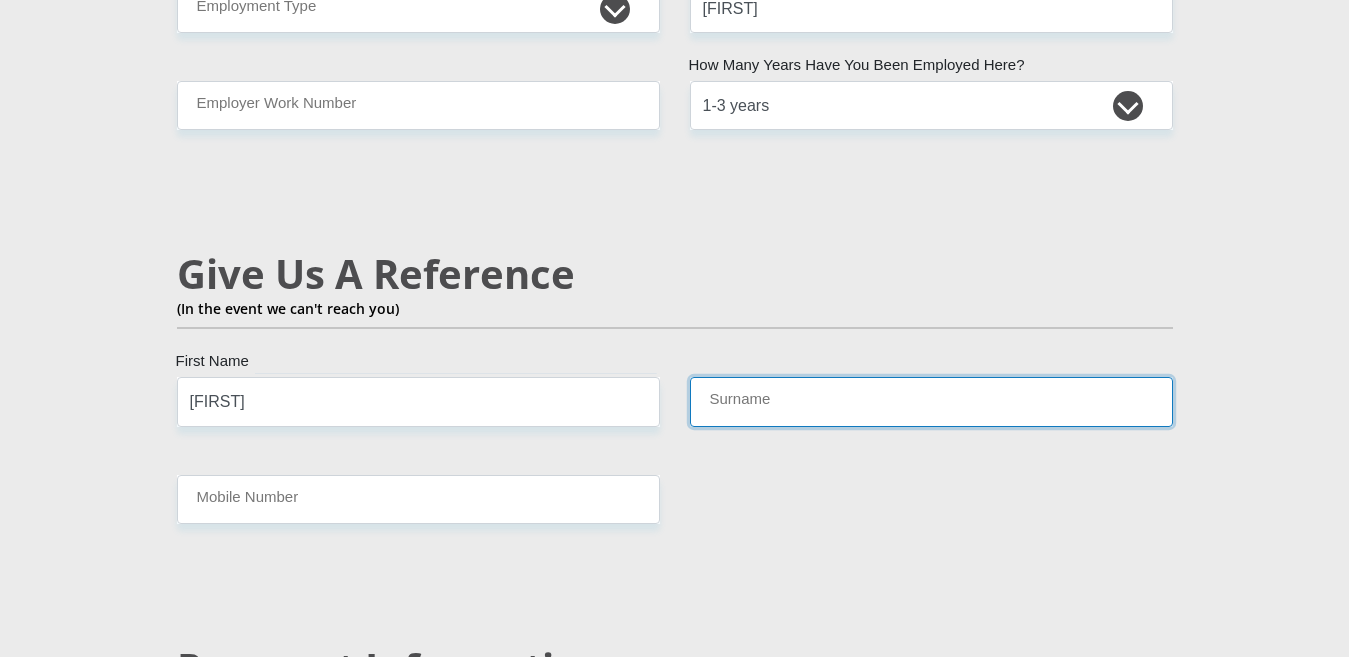 click on "Surname" at bounding box center [931, 401] 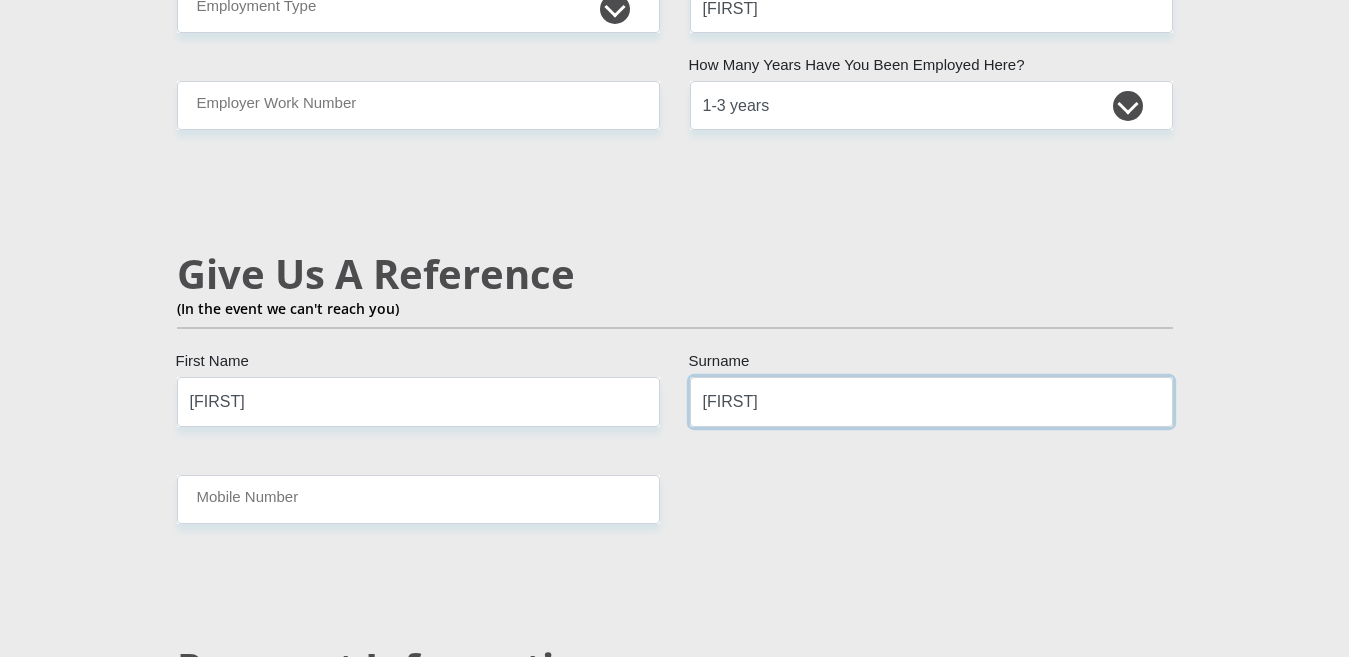 type on "vermeulen" 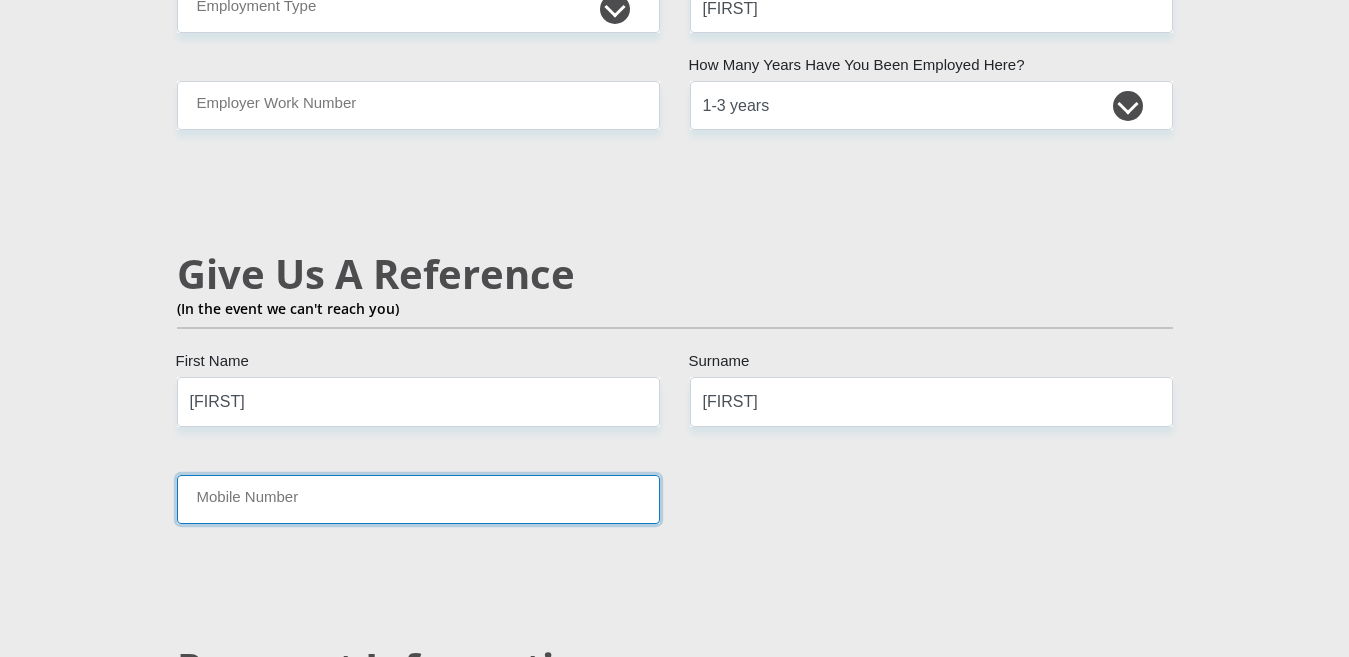 click on "Mobile Number" at bounding box center (418, 499) 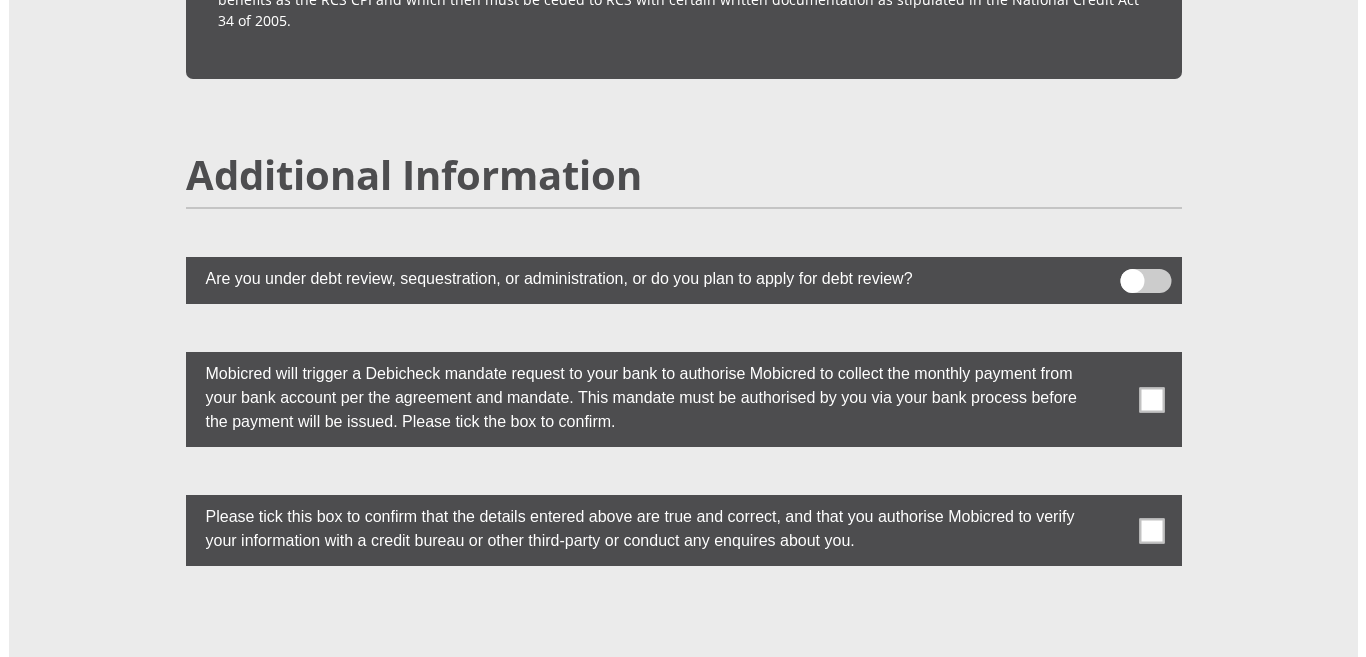 scroll, scrollTop: 5300, scrollLeft: 0, axis: vertical 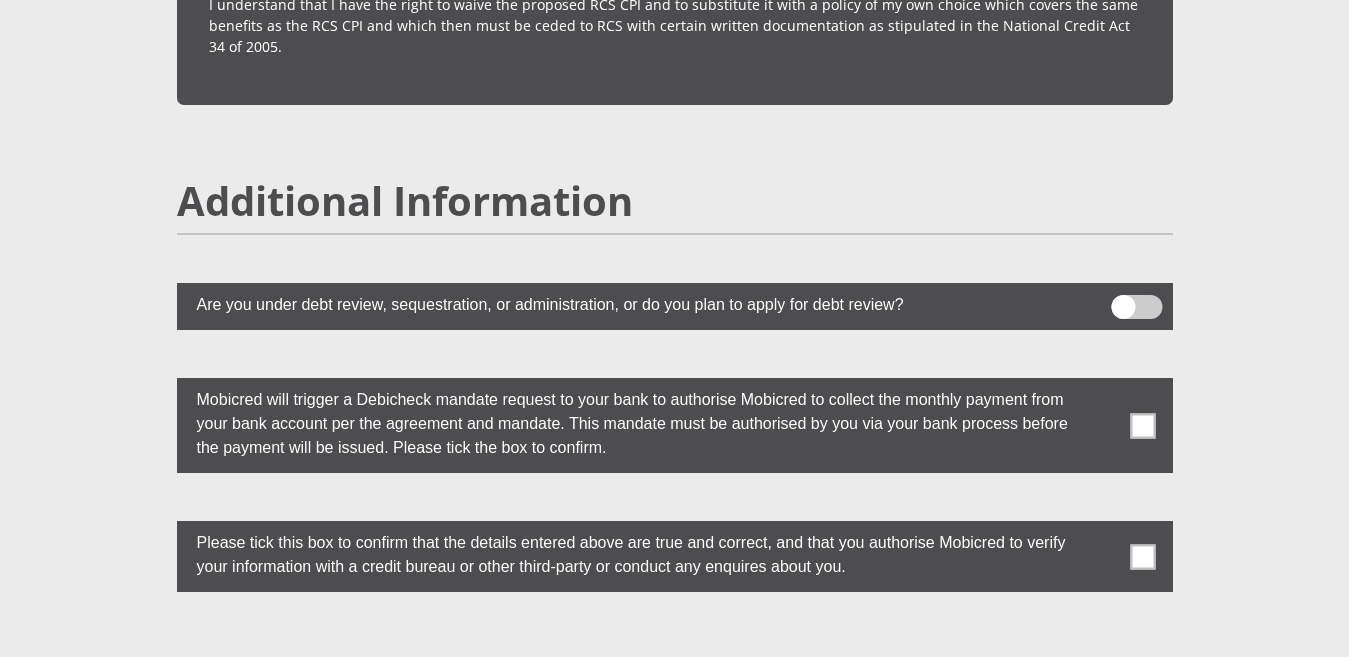 type on "0794654741" 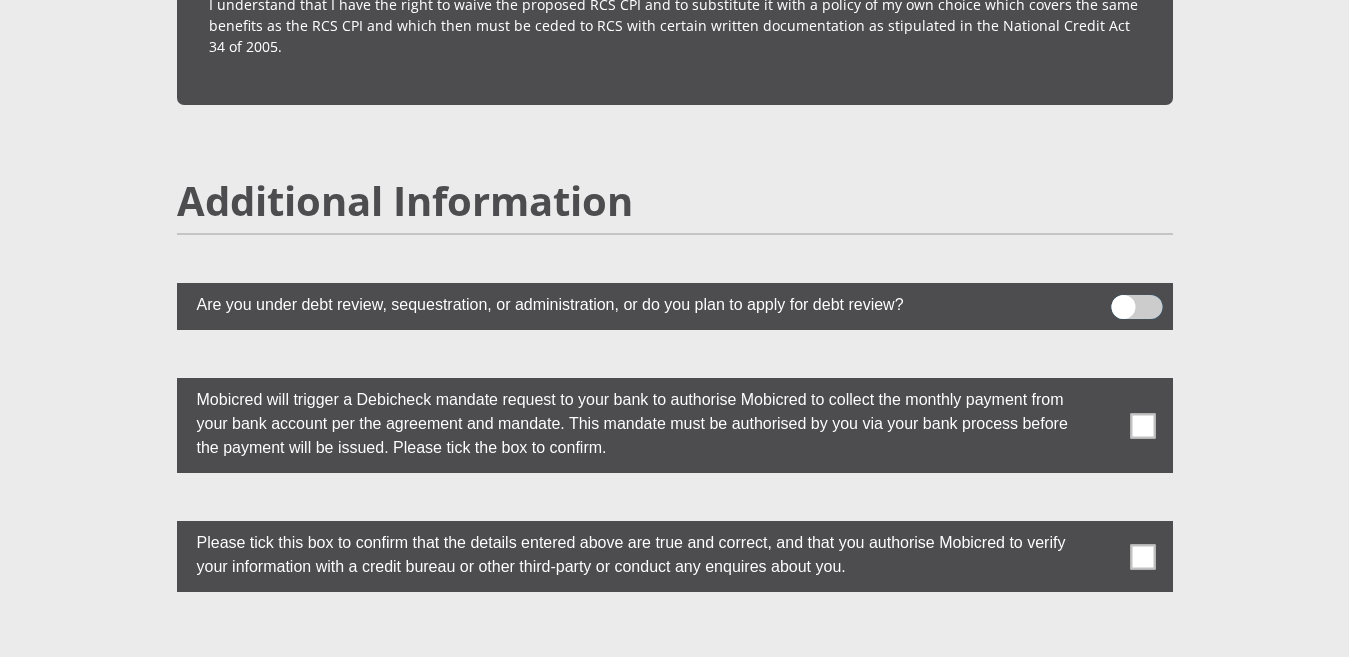 click at bounding box center [1123, 300] 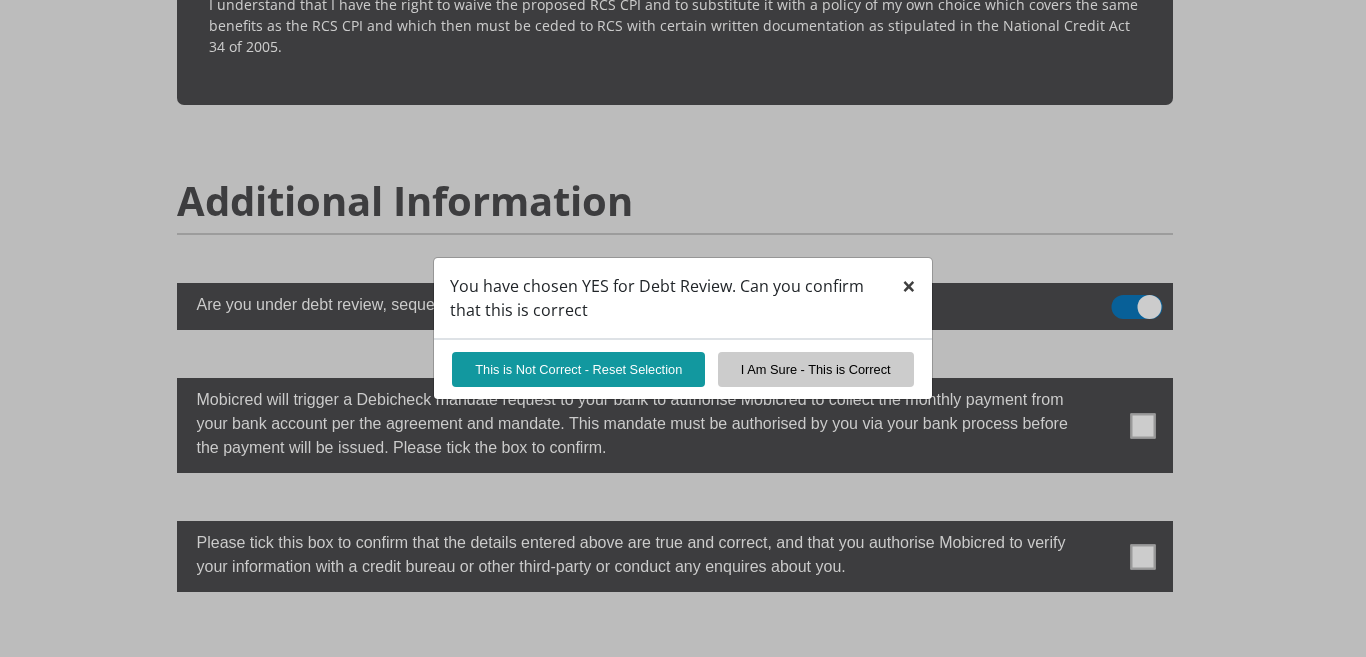 click on "×" at bounding box center (909, 285) 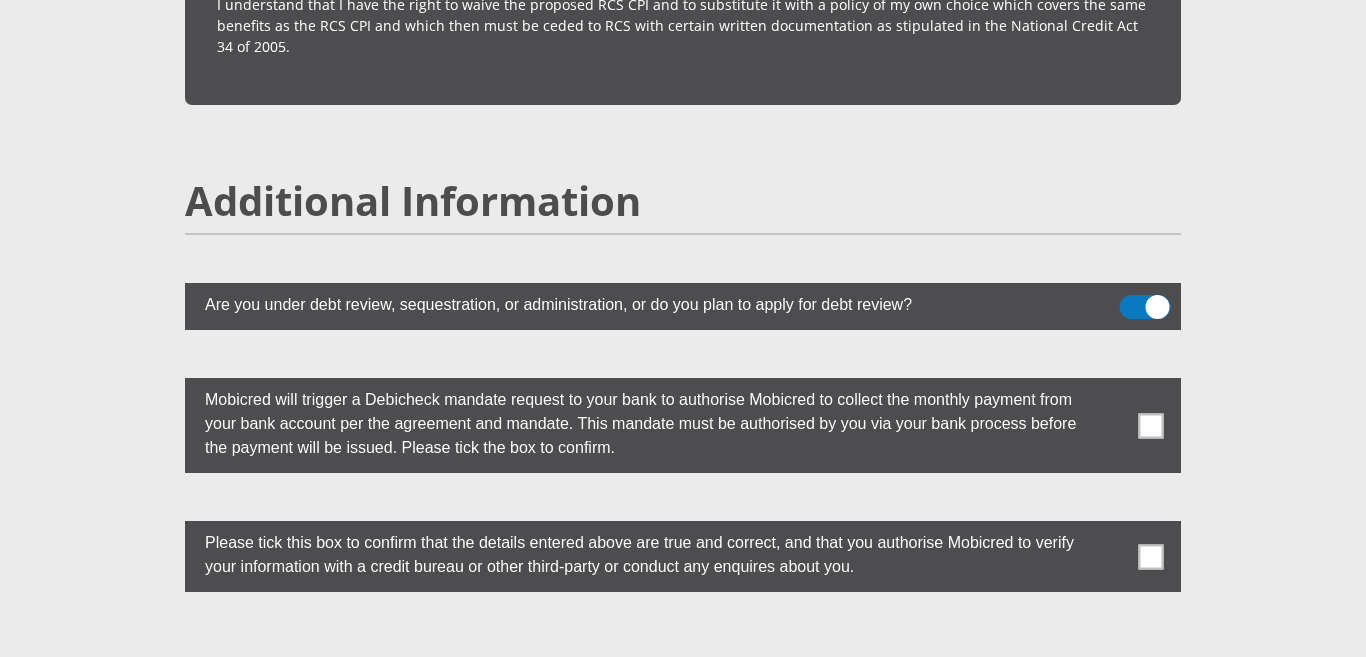 click at bounding box center [1151, 425] 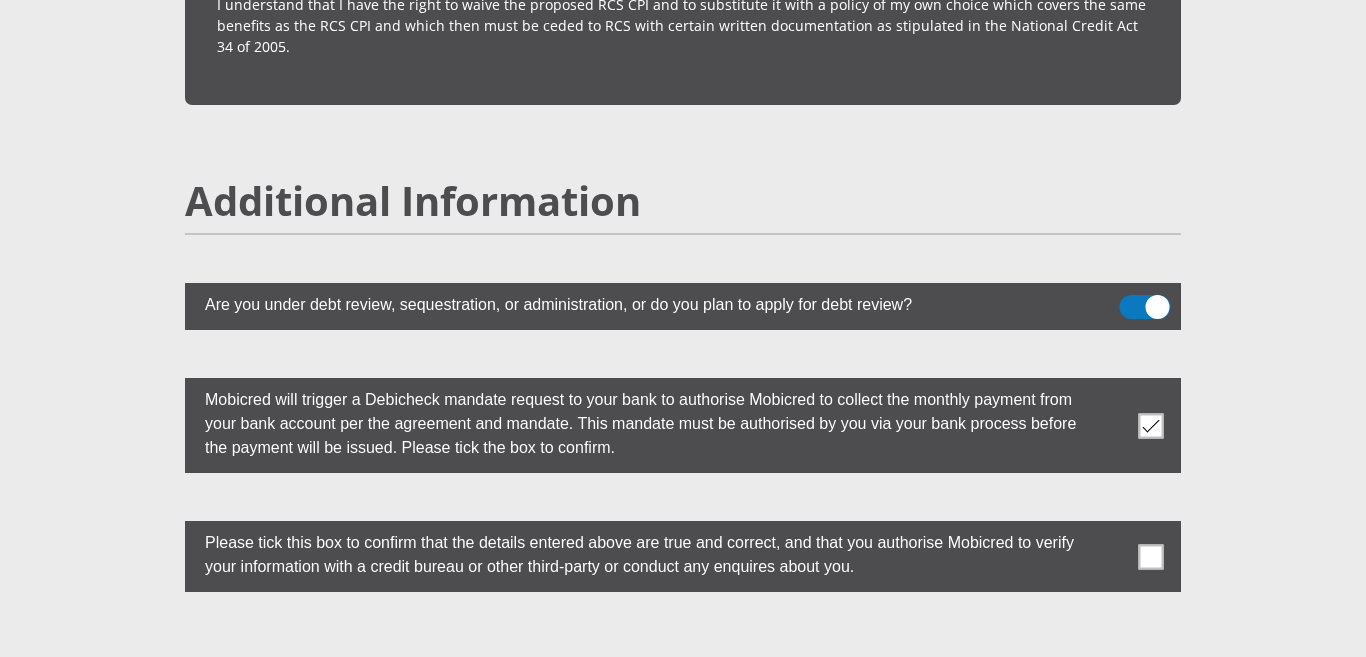 click at bounding box center [1151, 556] 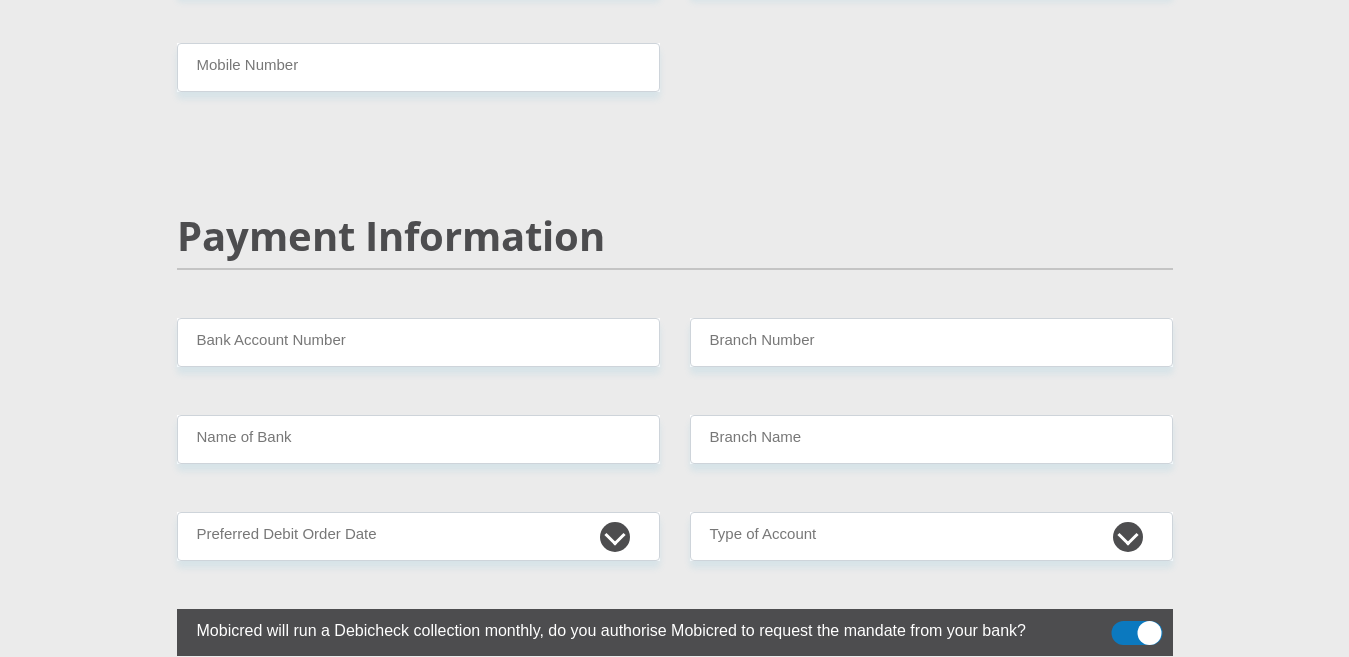 scroll, scrollTop: 3699, scrollLeft: 0, axis: vertical 